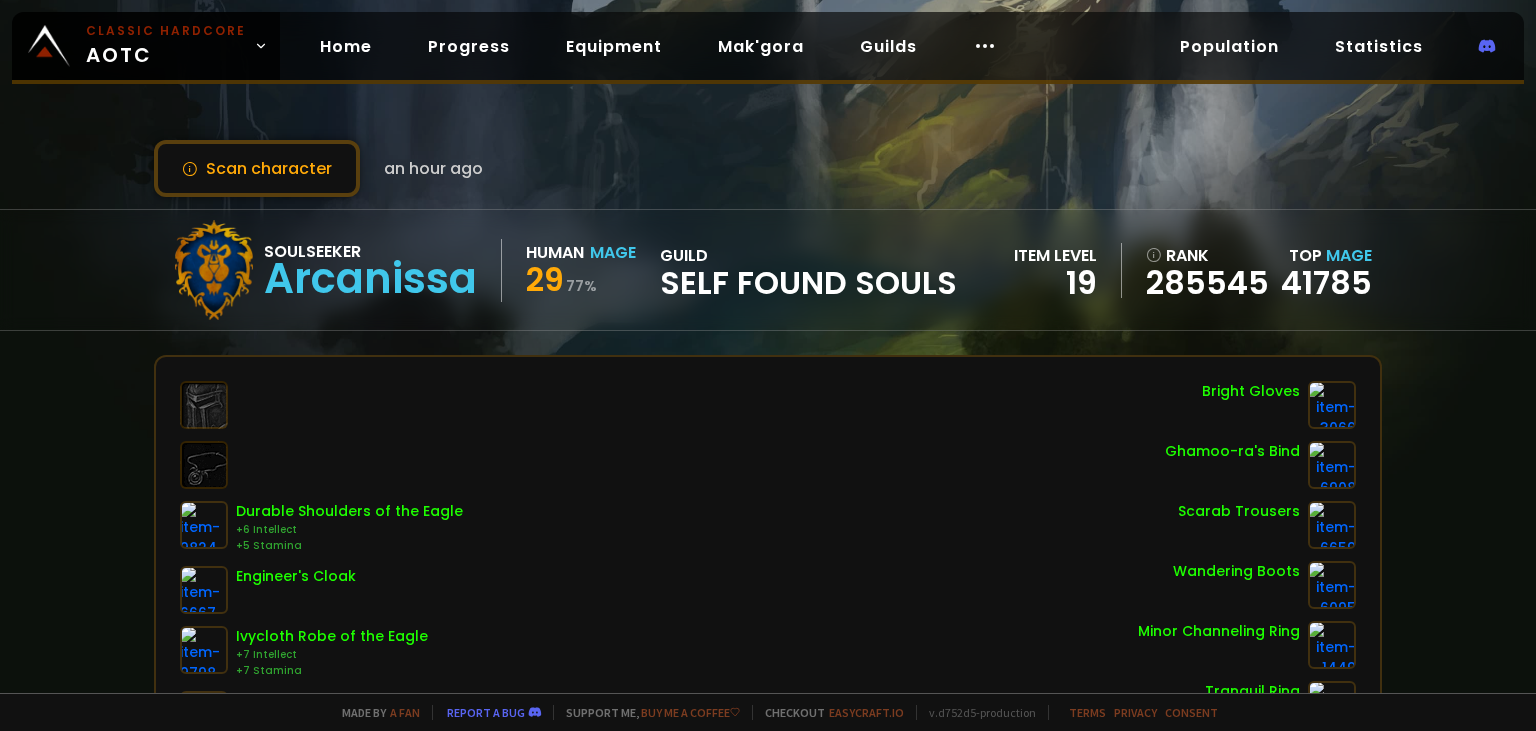 scroll, scrollTop: 0, scrollLeft: 0, axis: both 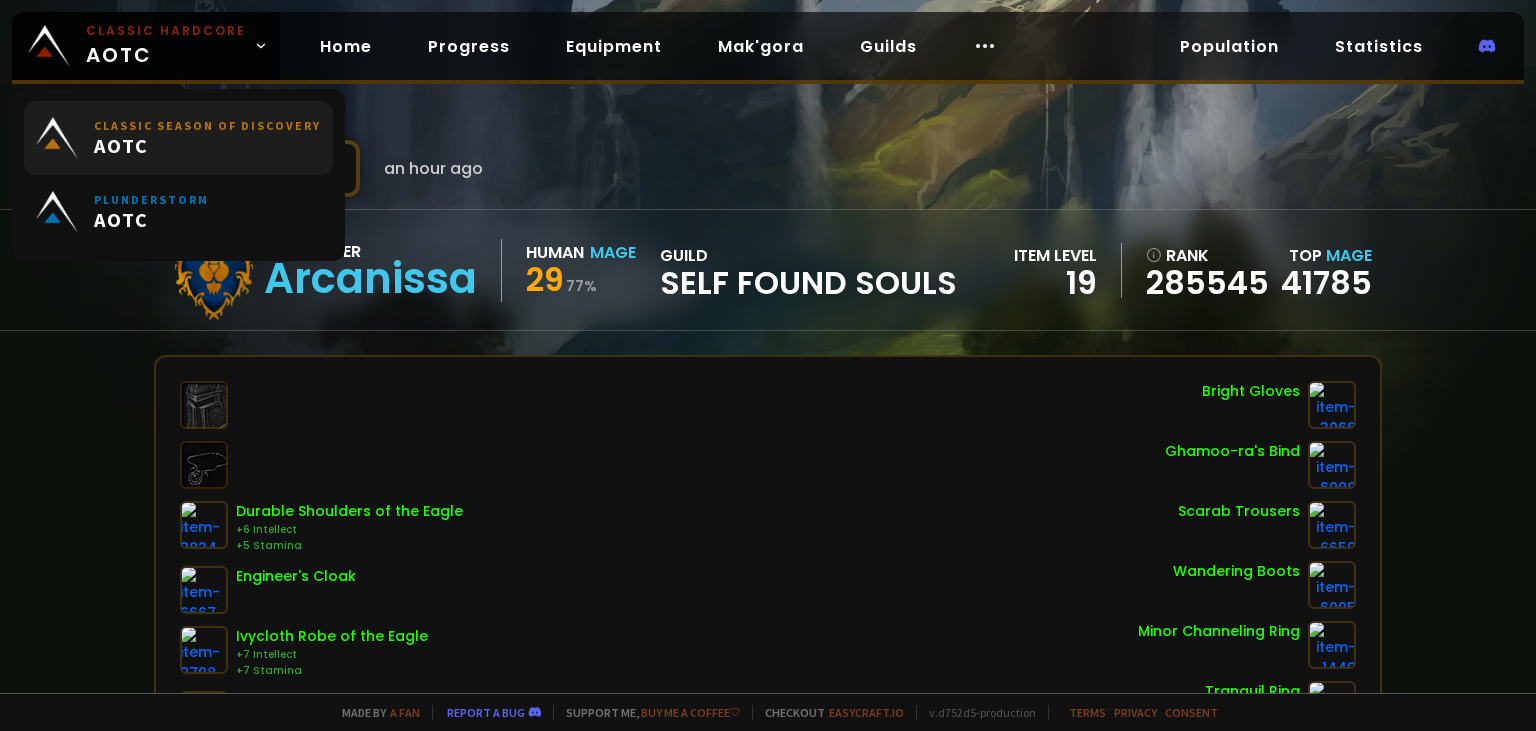 click on "AOTC" at bounding box center [207, 145] 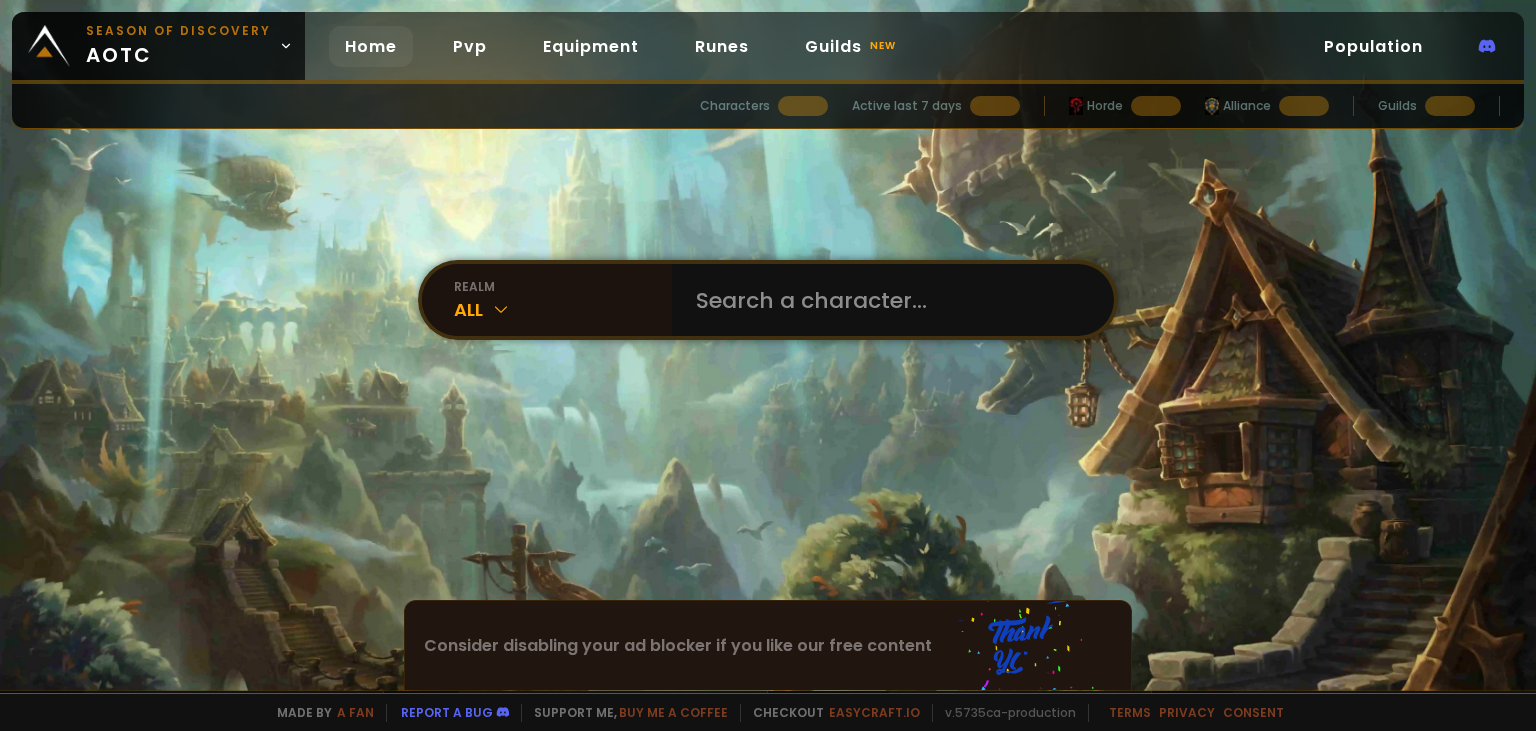 scroll, scrollTop: 0, scrollLeft: 0, axis: both 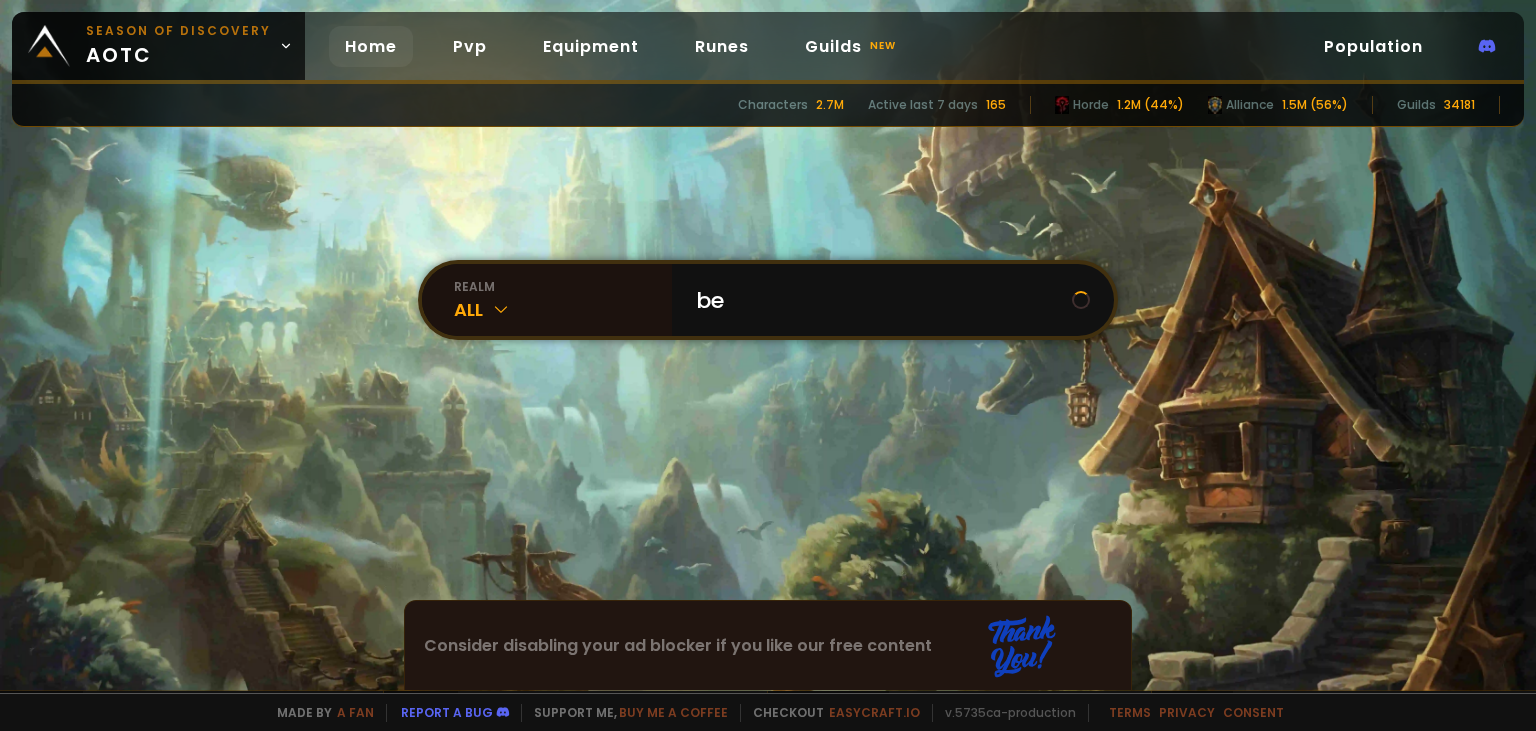 type on "b" 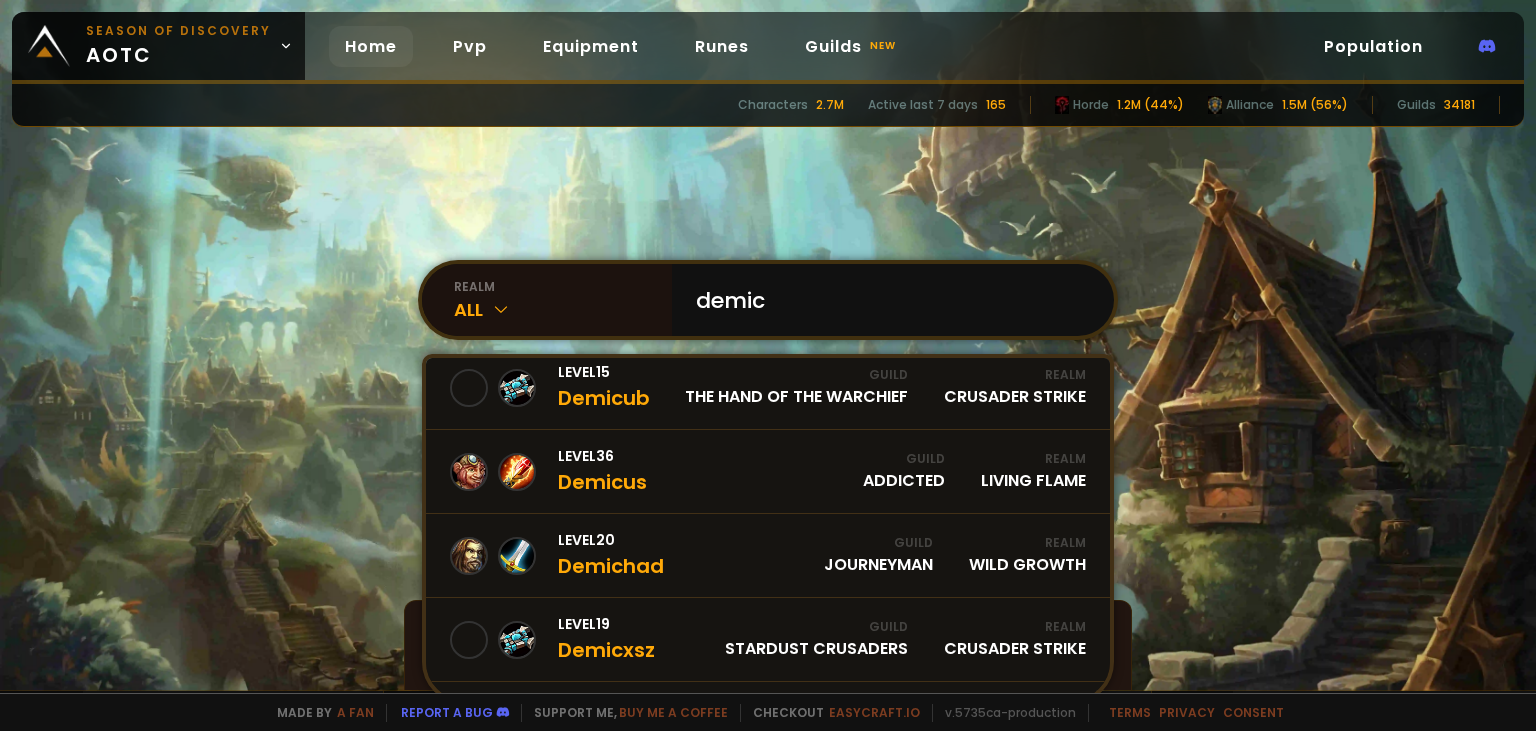 scroll, scrollTop: 1004, scrollLeft: 0, axis: vertical 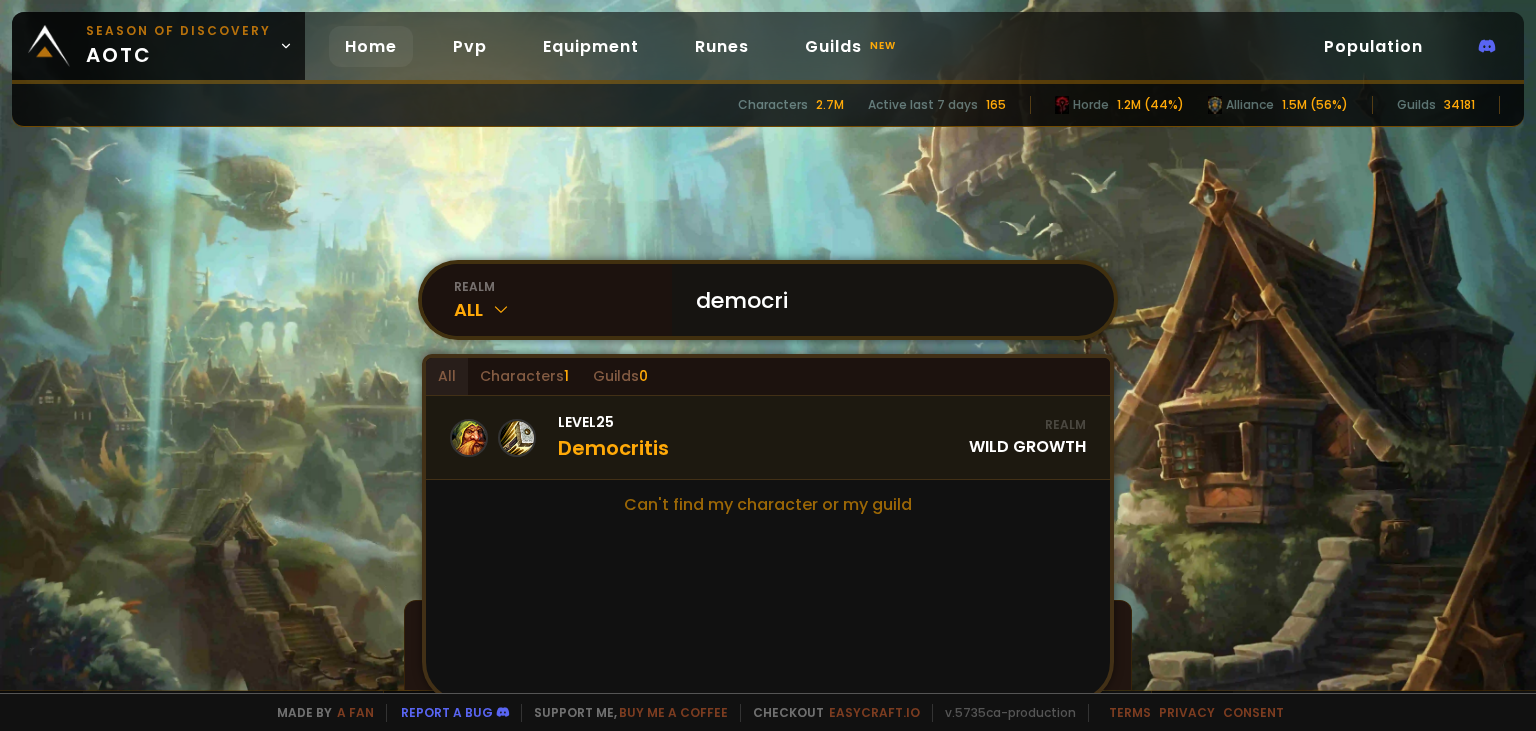 type on "democri" 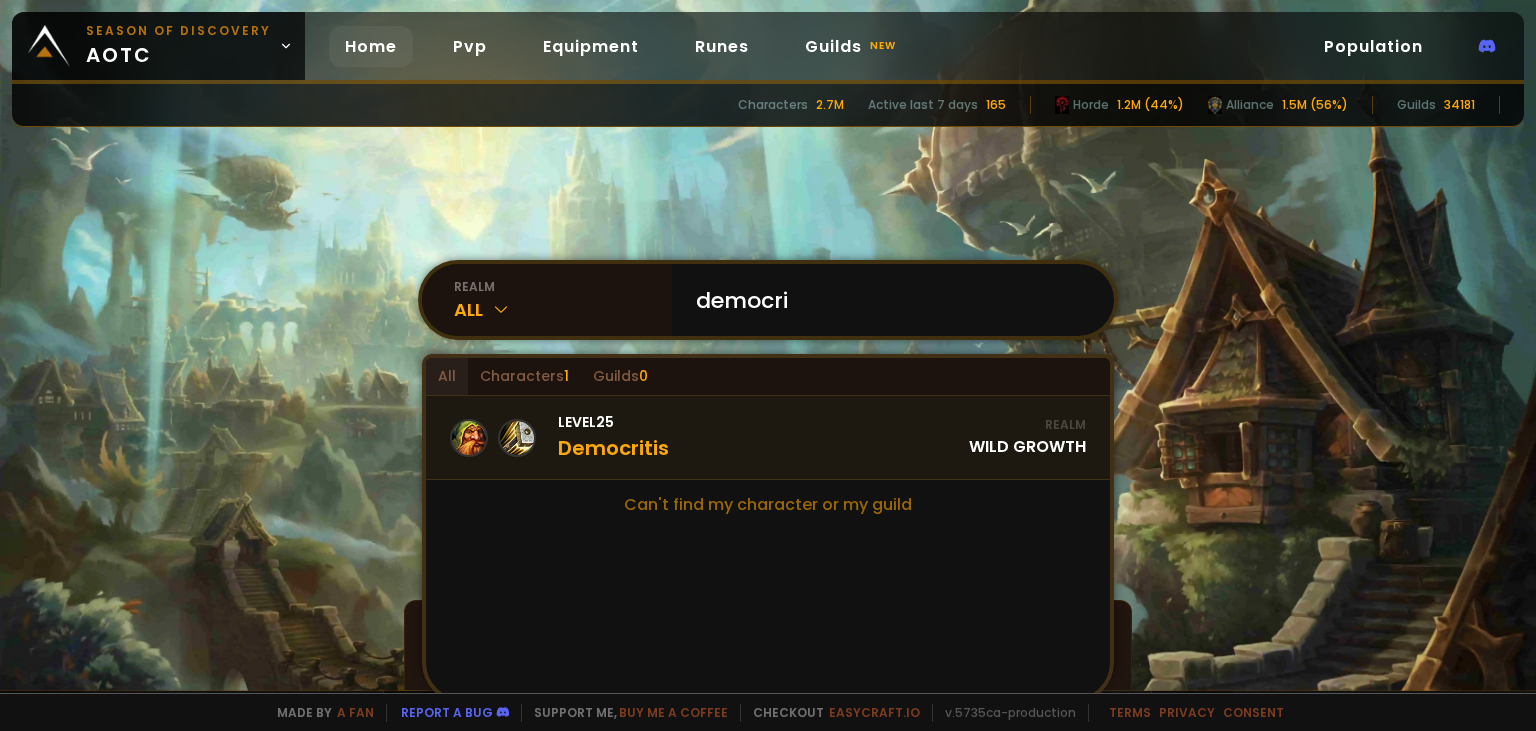 click on "Level  25 Democritis" at bounding box center [613, 437] 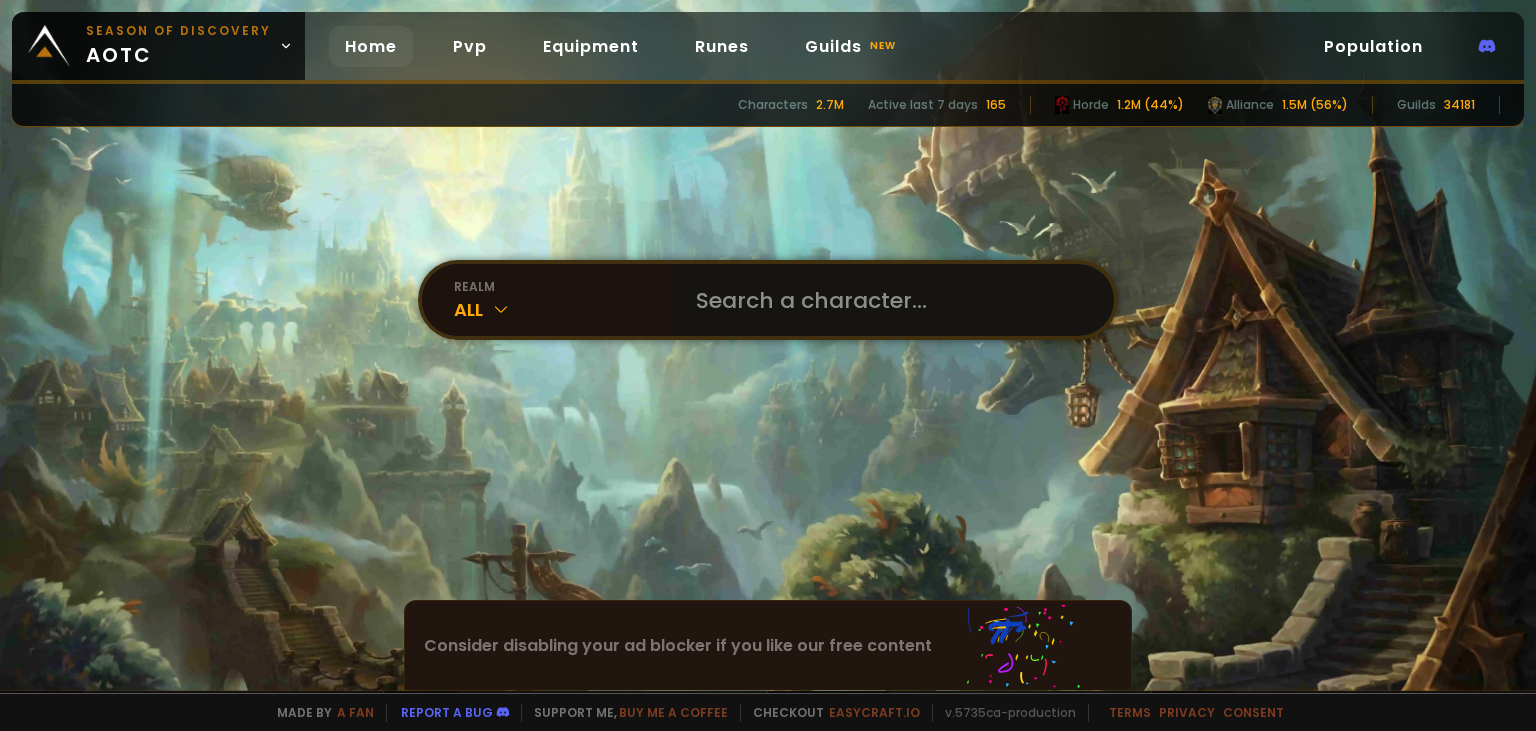 click at bounding box center [887, 300] 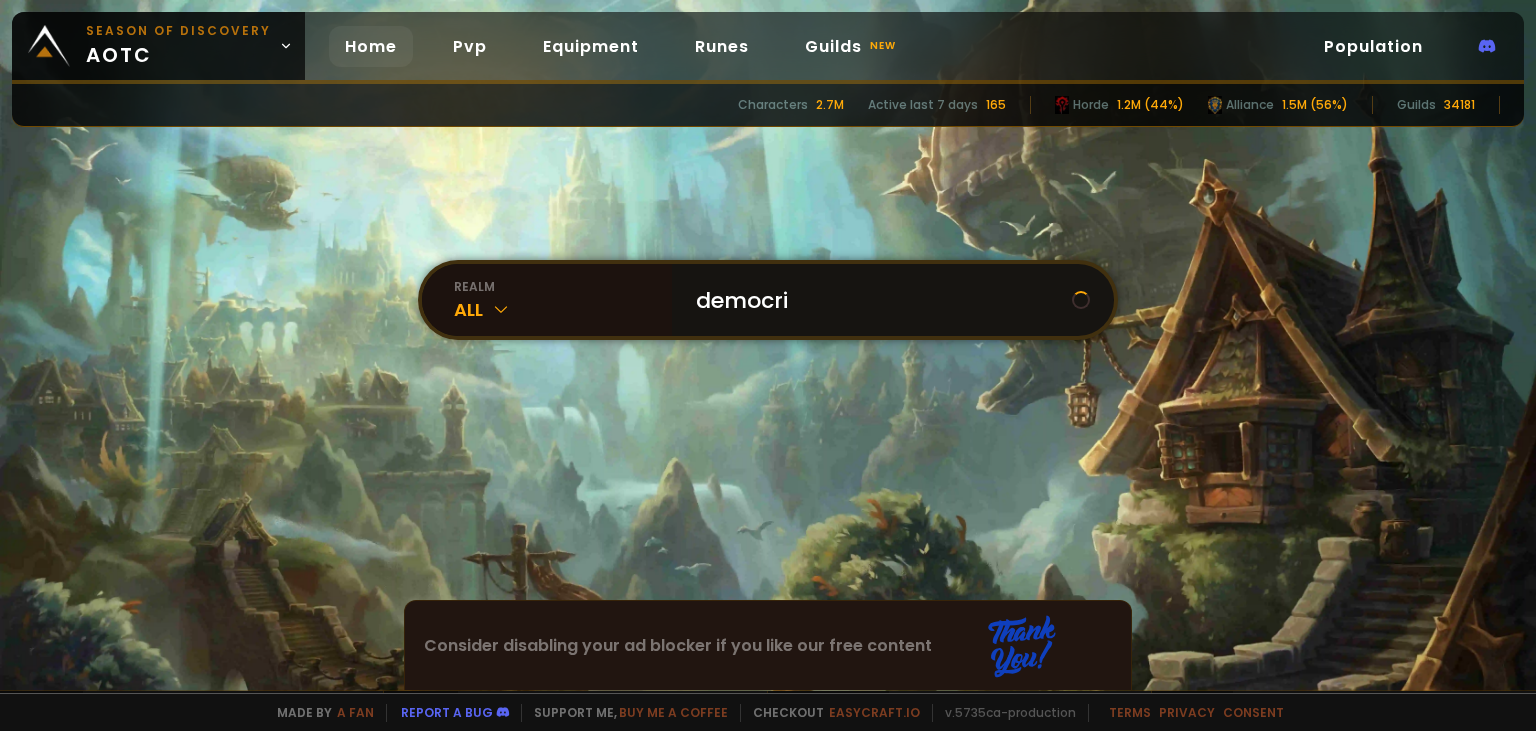 type on "democritus" 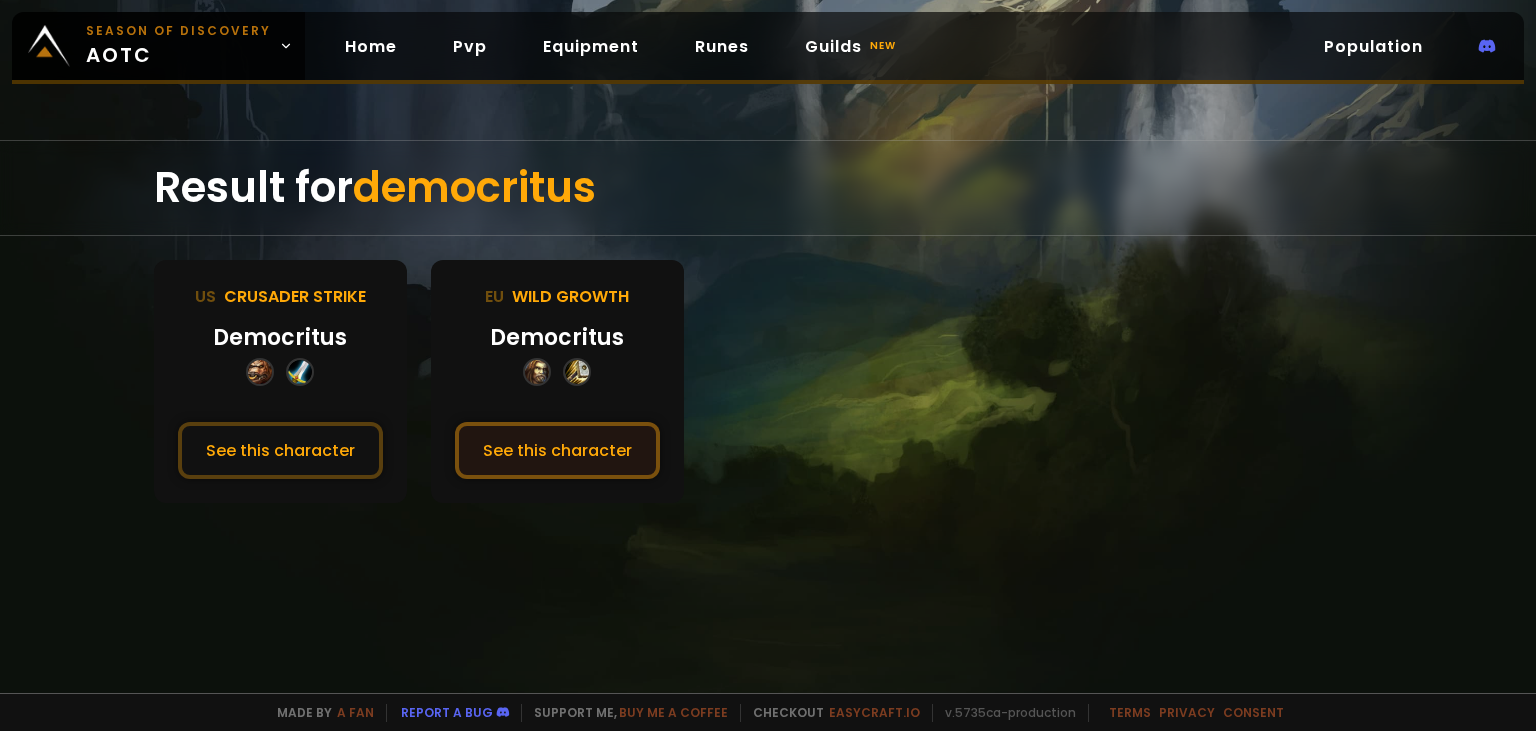 click on "[ACTION]" at bounding box center (557, 450) 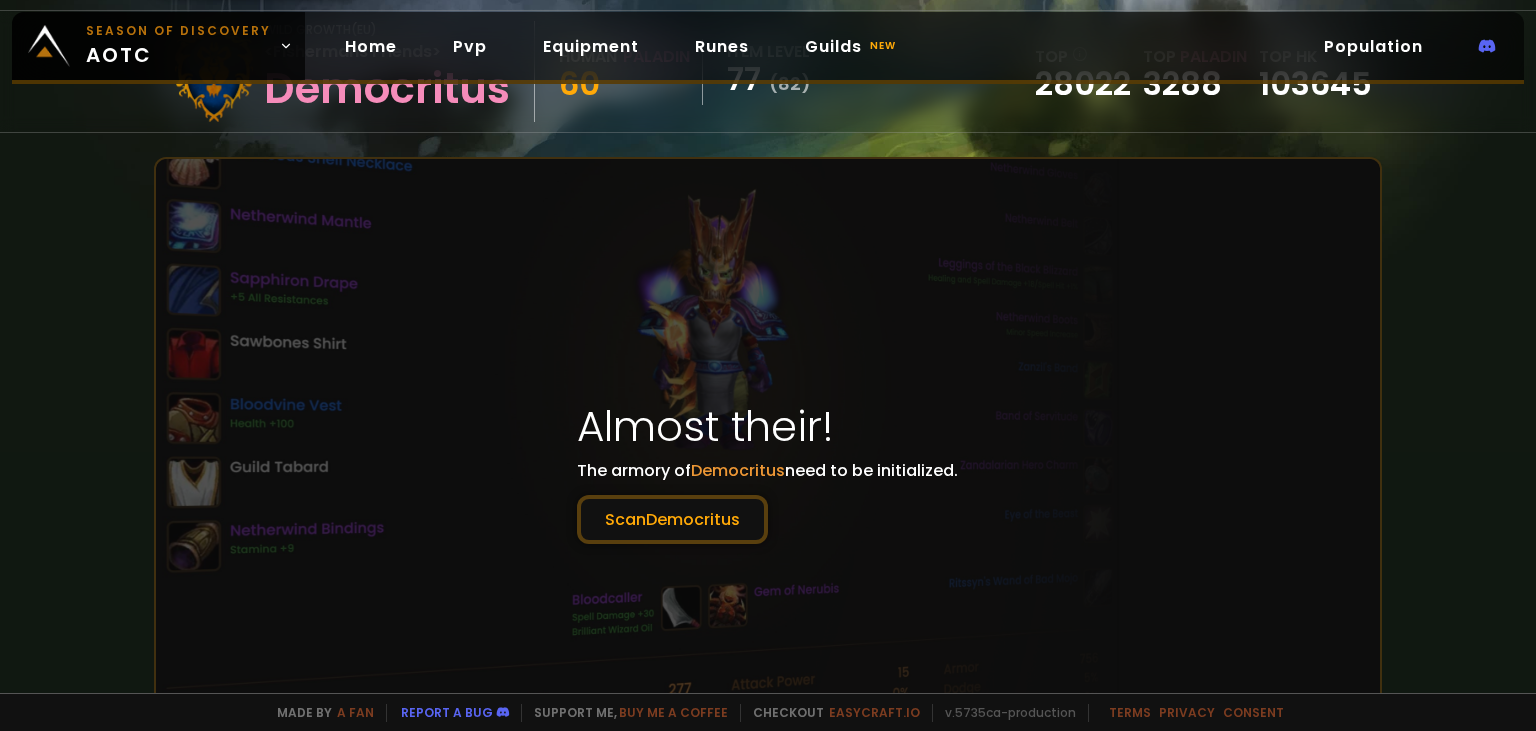 scroll, scrollTop: 134, scrollLeft: 0, axis: vertical 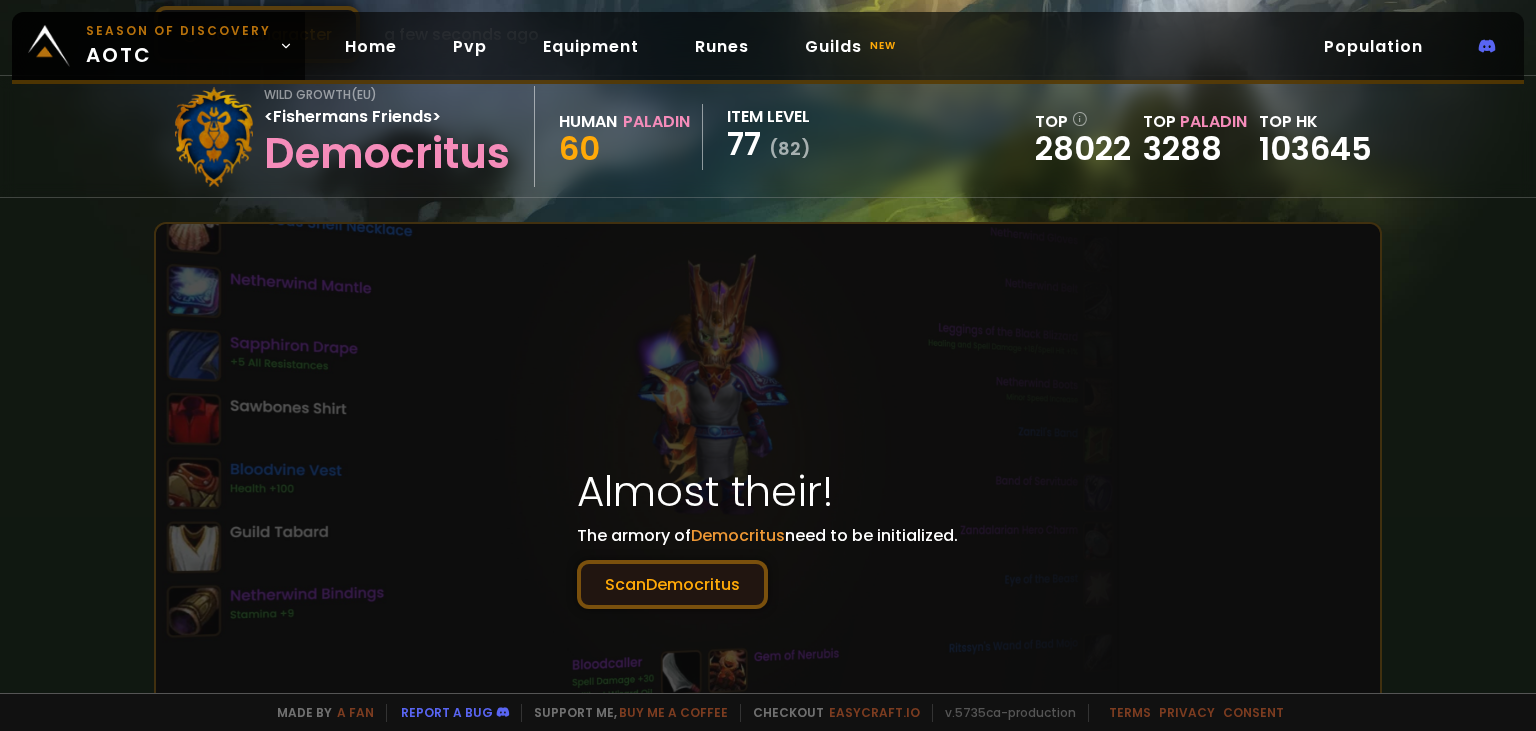 click on "Scan  Democritus" at bounding box center (672, 584) 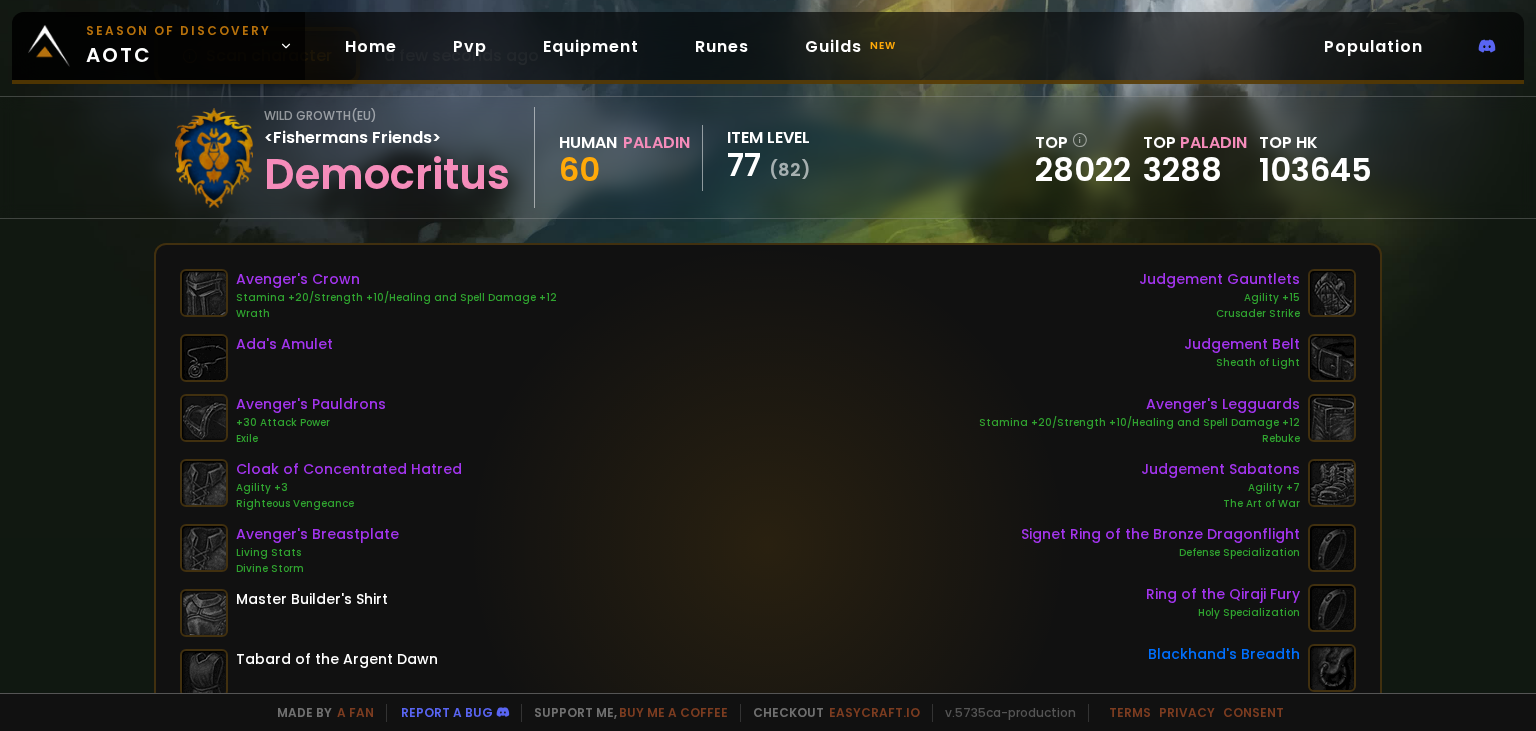 scroll, scrollTop: 0, scrollLeft: 0, axis: both 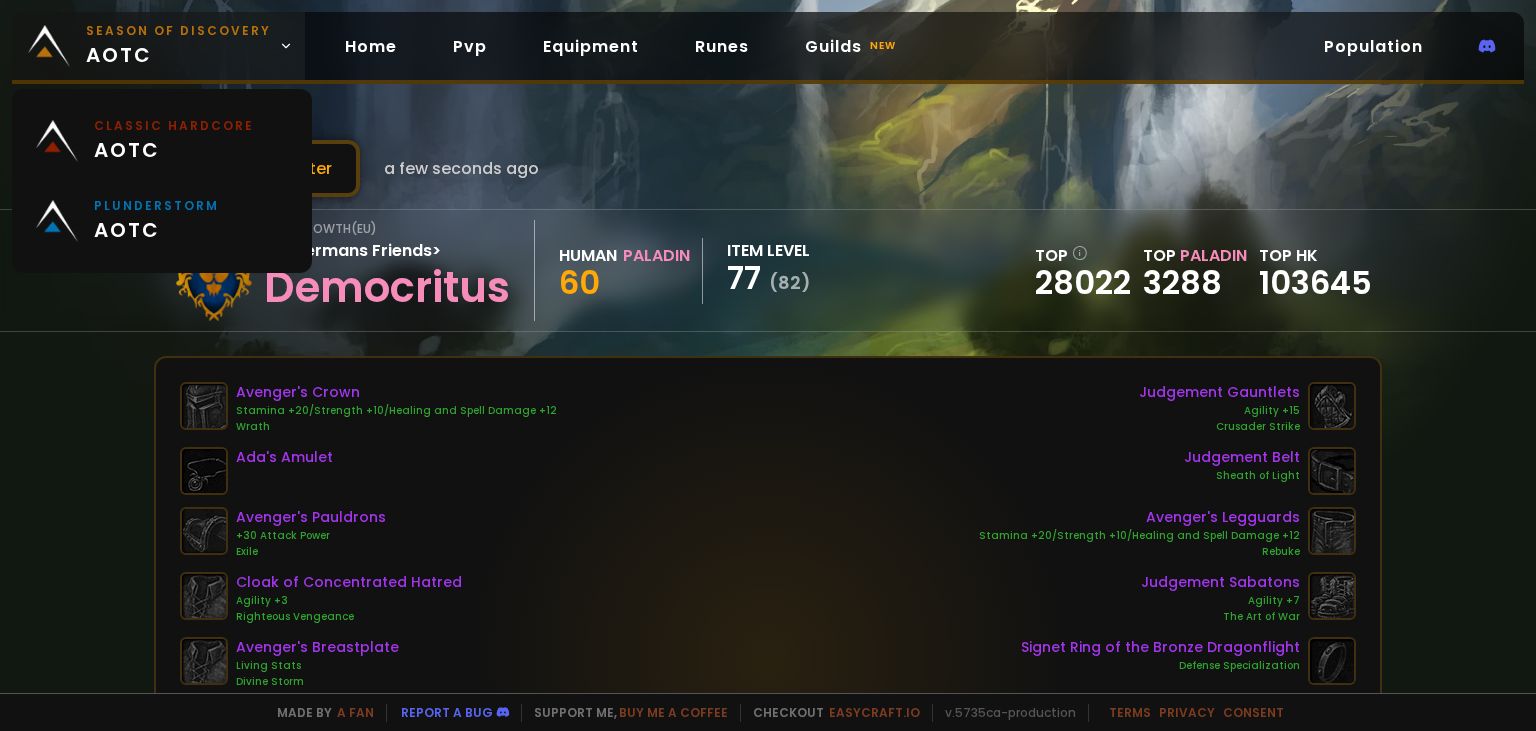 click on "Season of Discovery aotc" at bounding box center [178, 46] 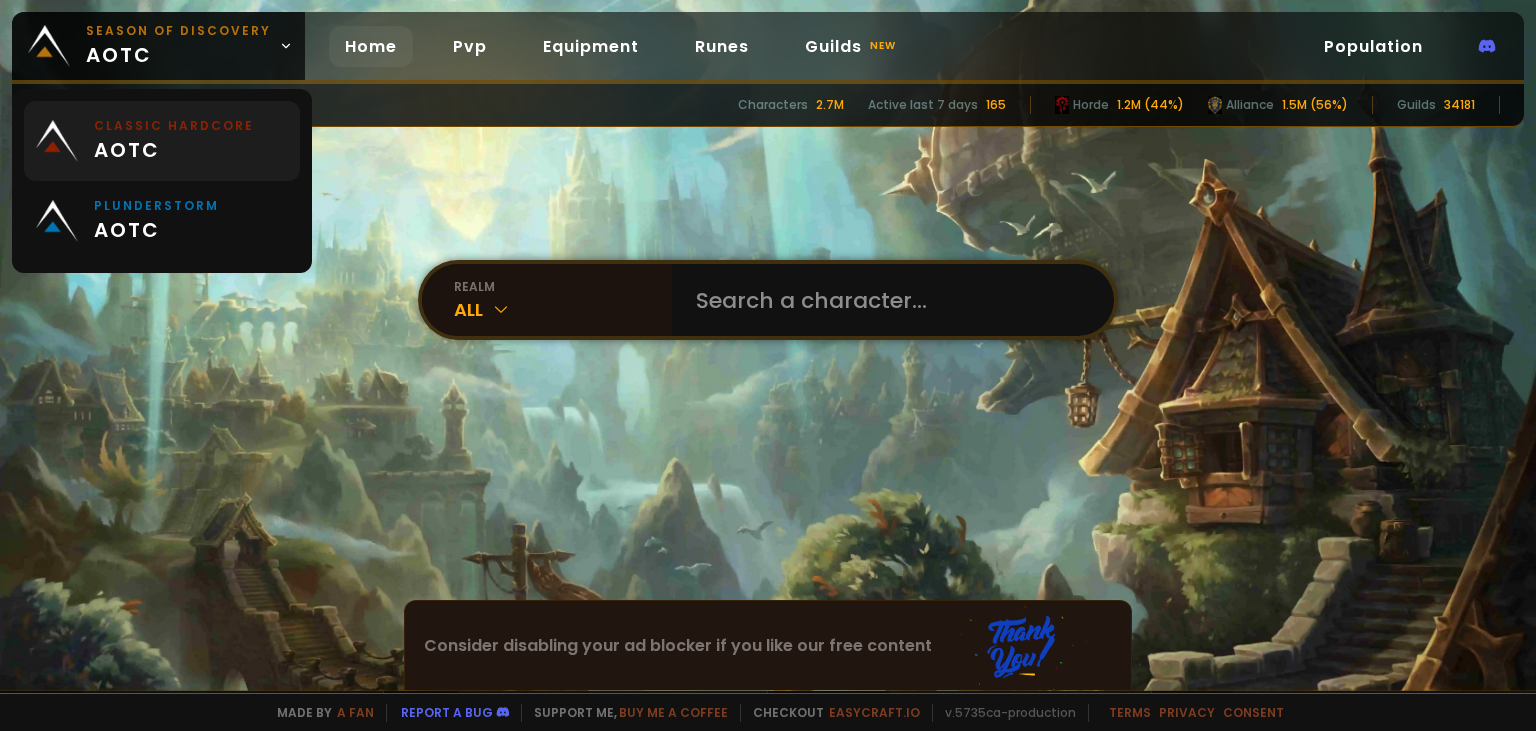 click on "Classic Hardcore" at bounding box center (174, 126) 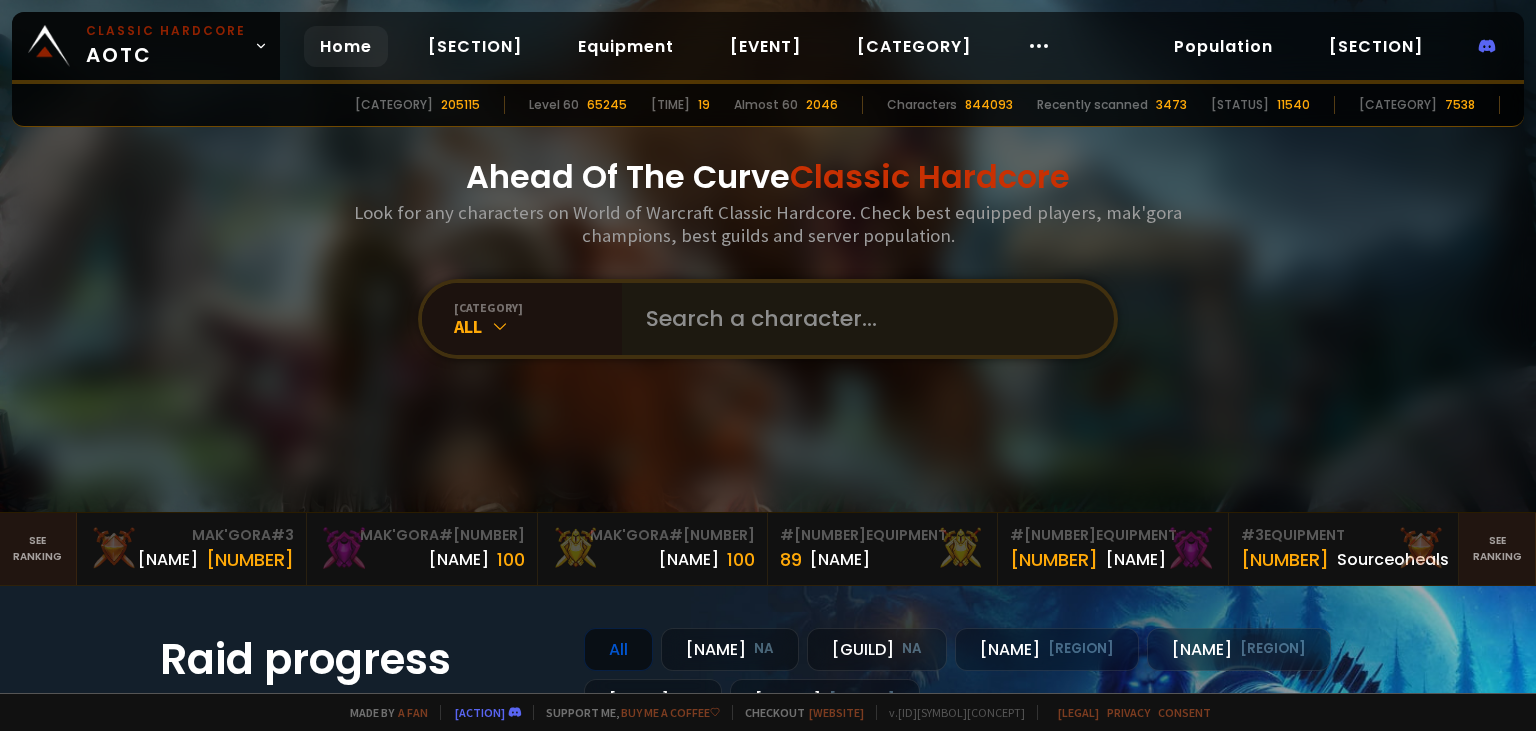 scroll, scrollTop: 0, scrollLeft: 0, axis: both 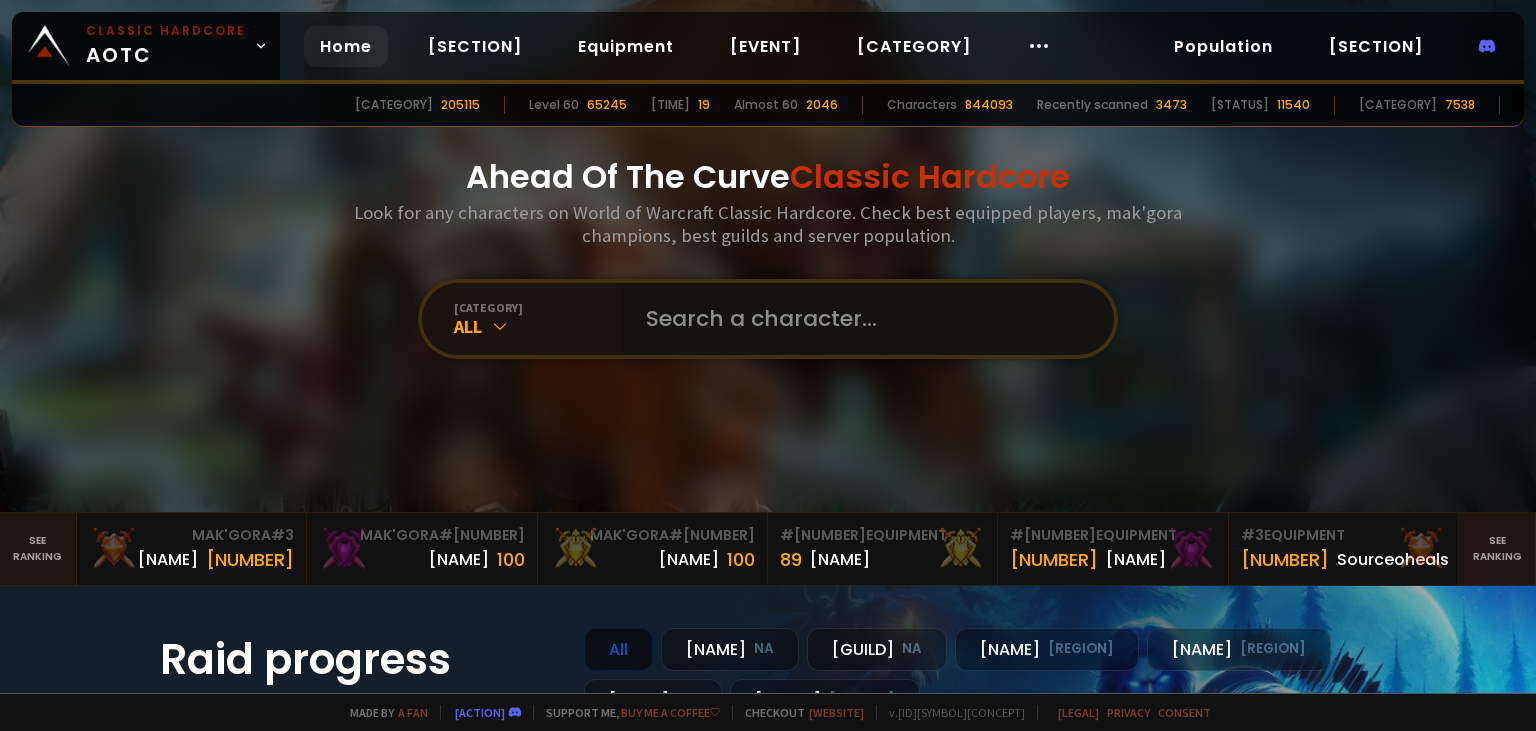 click at bounding box center (862, 319) 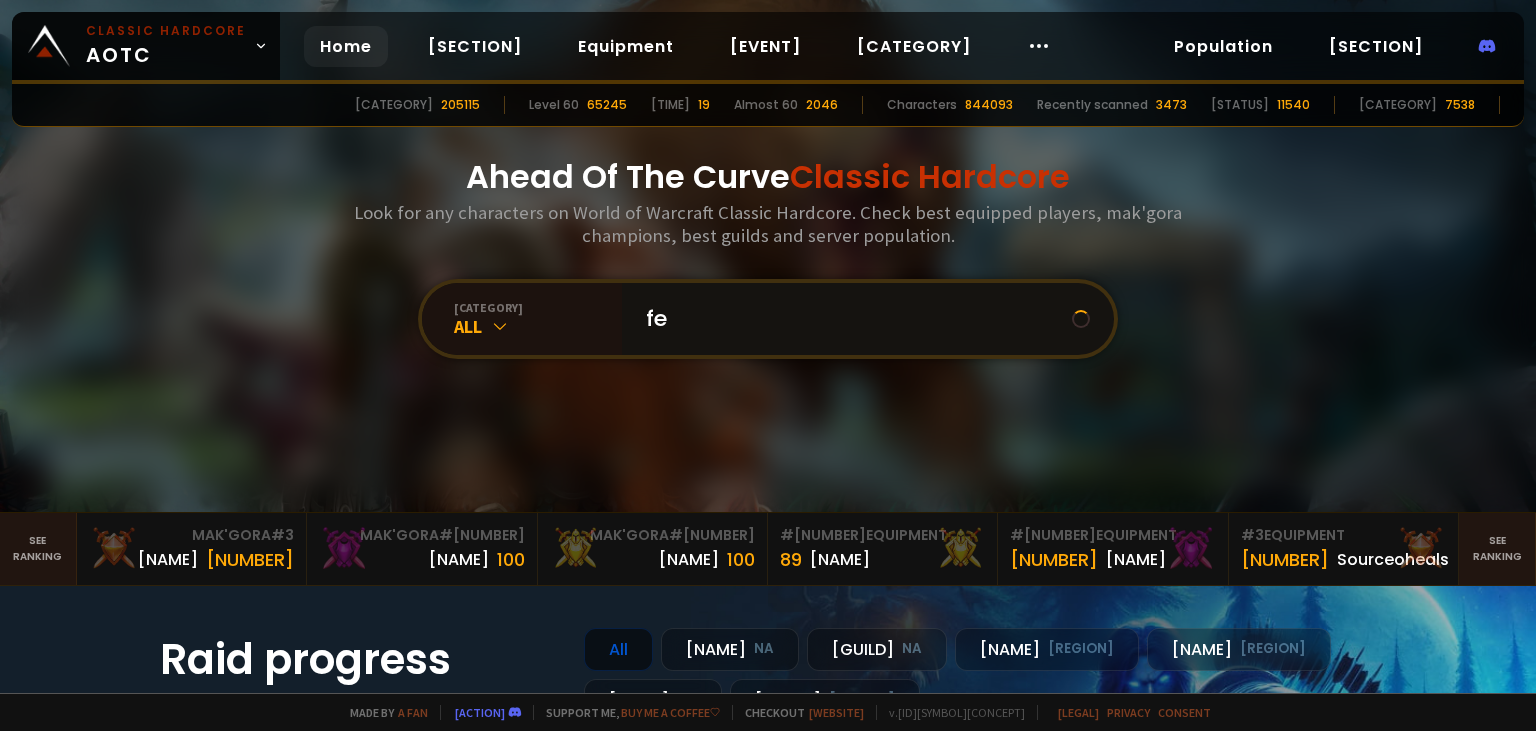 type on "[LETTER]" 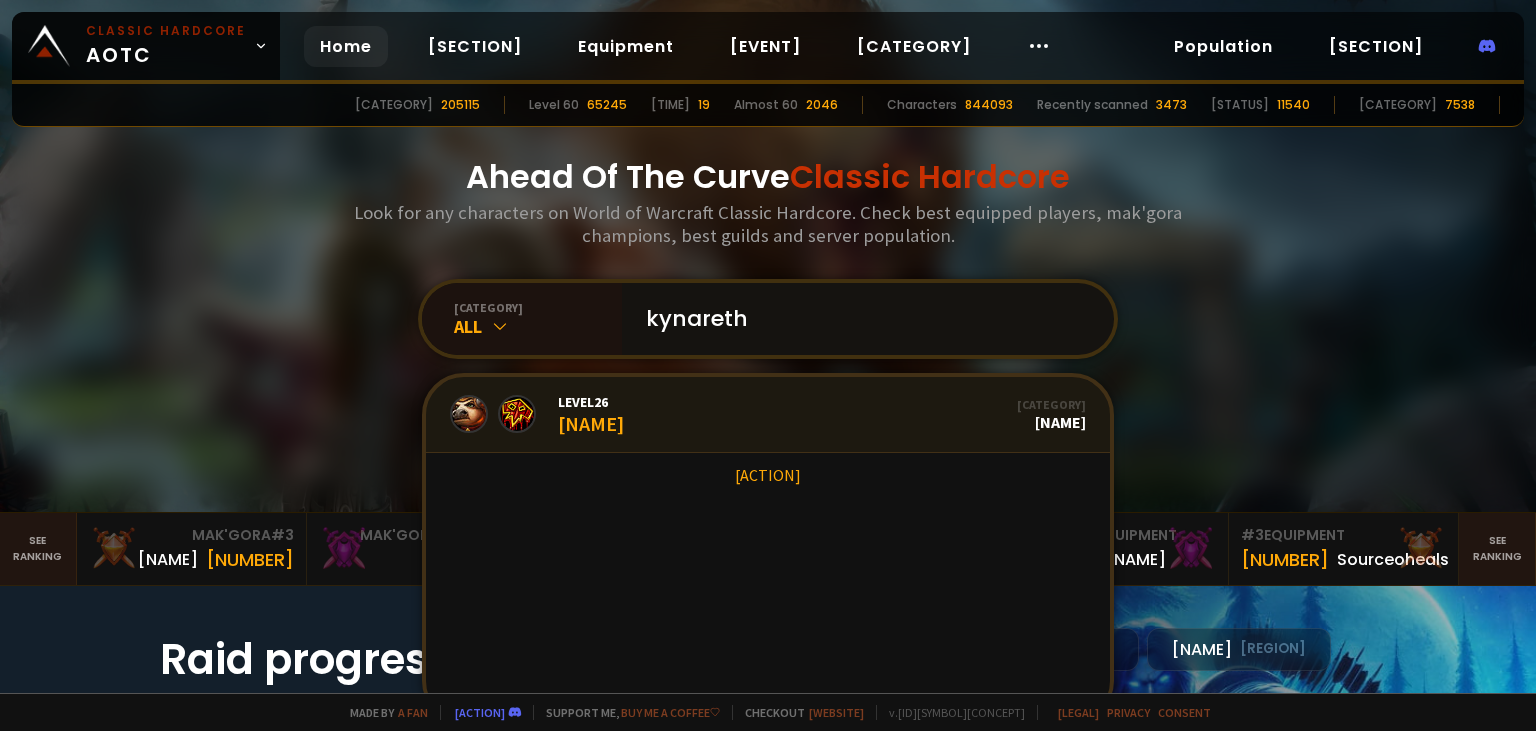 type on "kynareth" 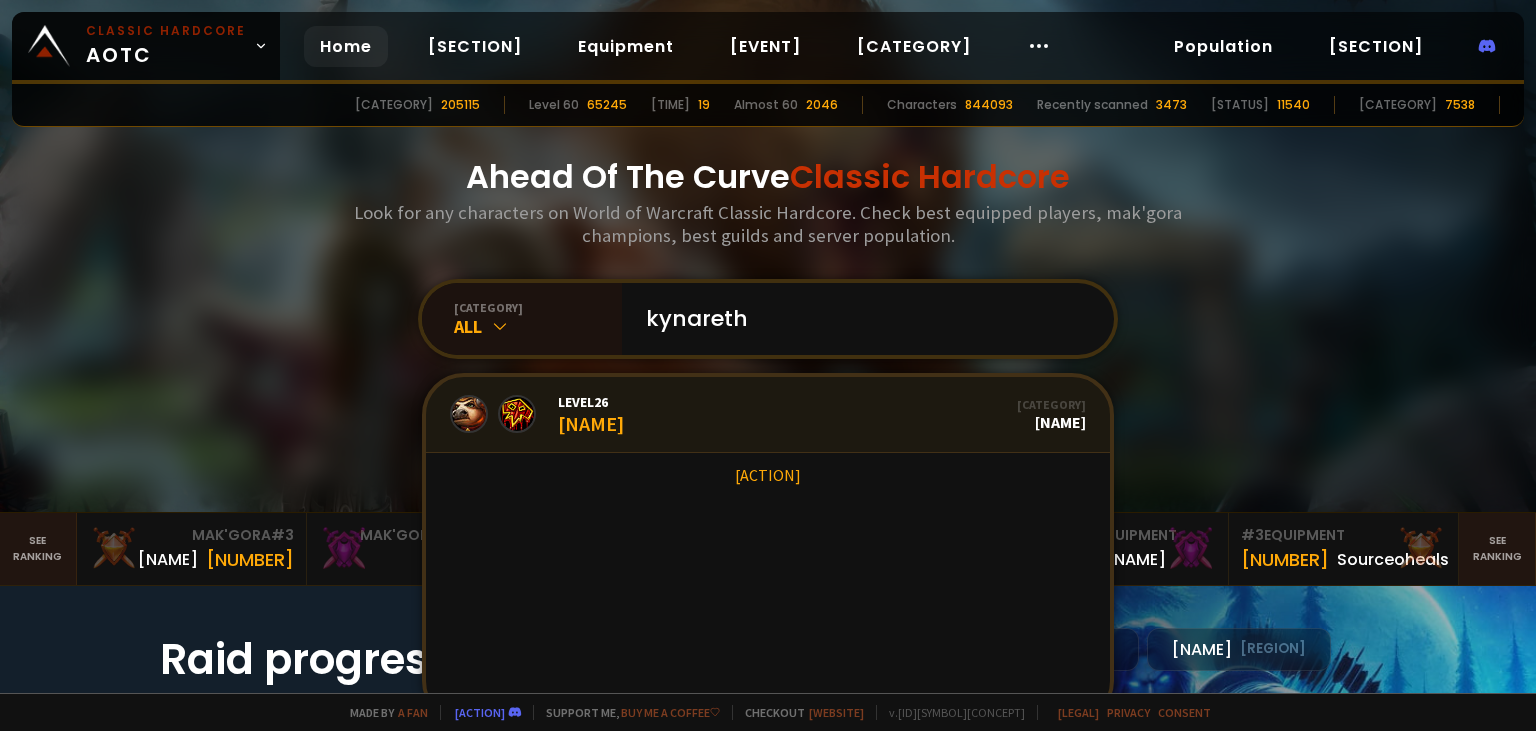 click on "Level 26" at bounding box center (591, 402) 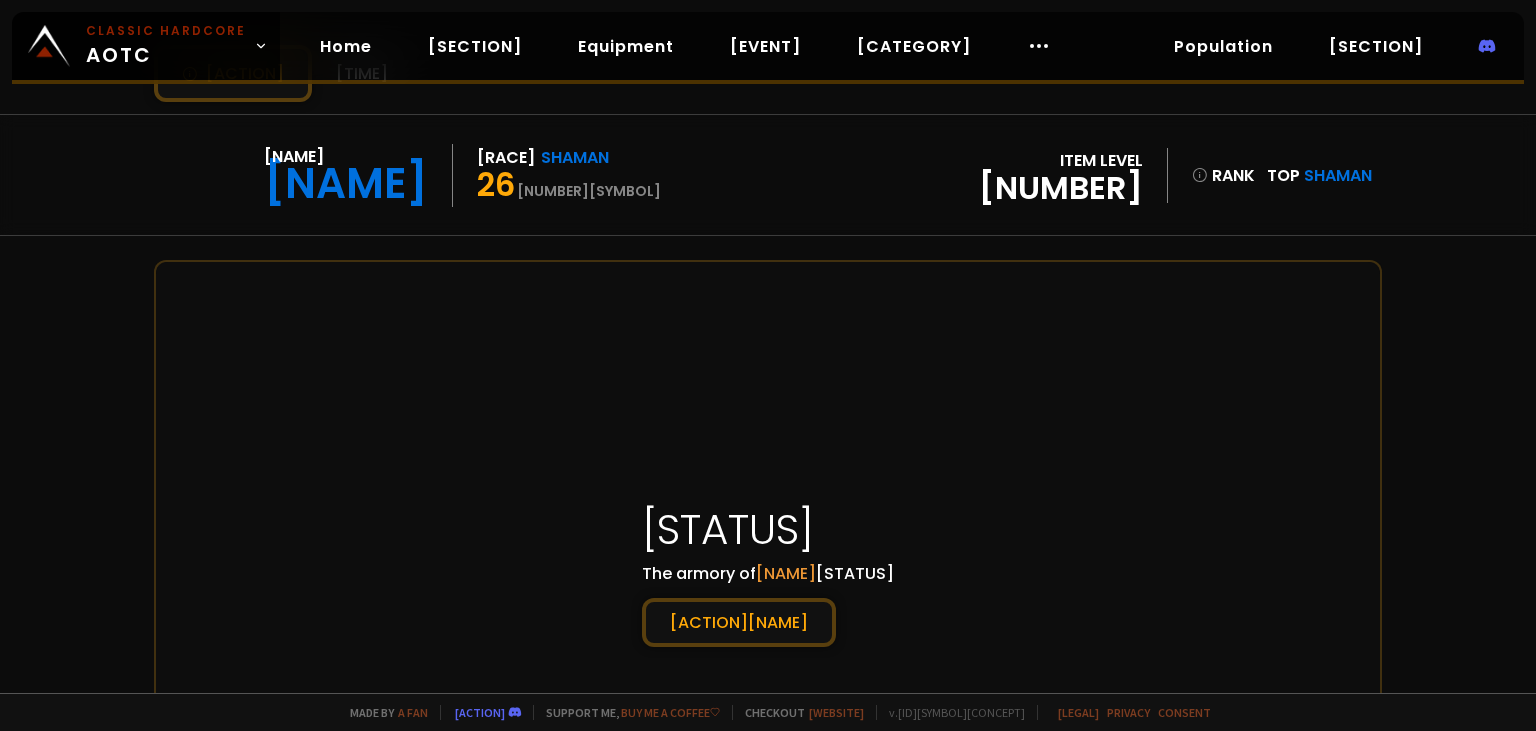 scroll, scrollTop: 268, scrollLeft: 0, axis: vertical 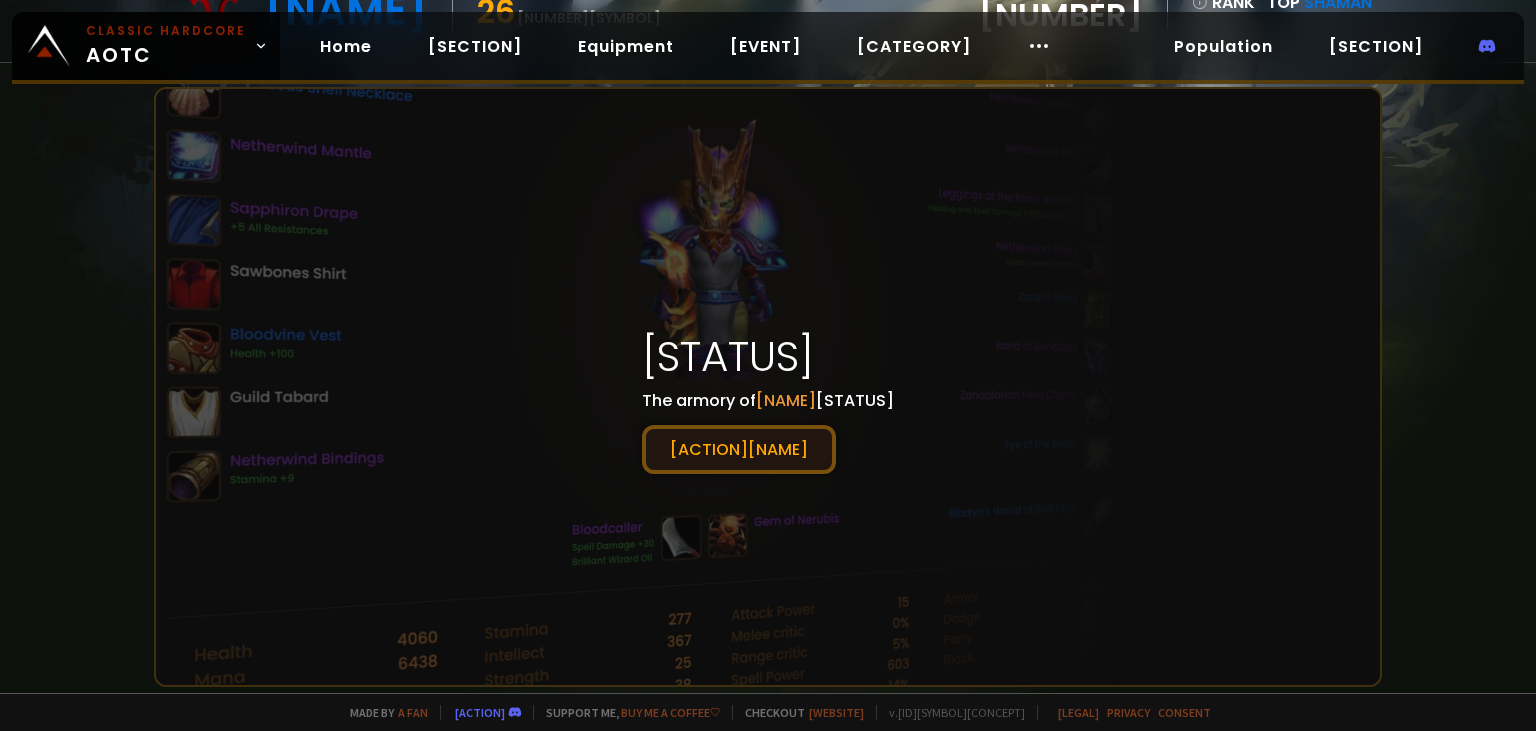 click on "Scan [NAME]" at bounding box center [739, 449] 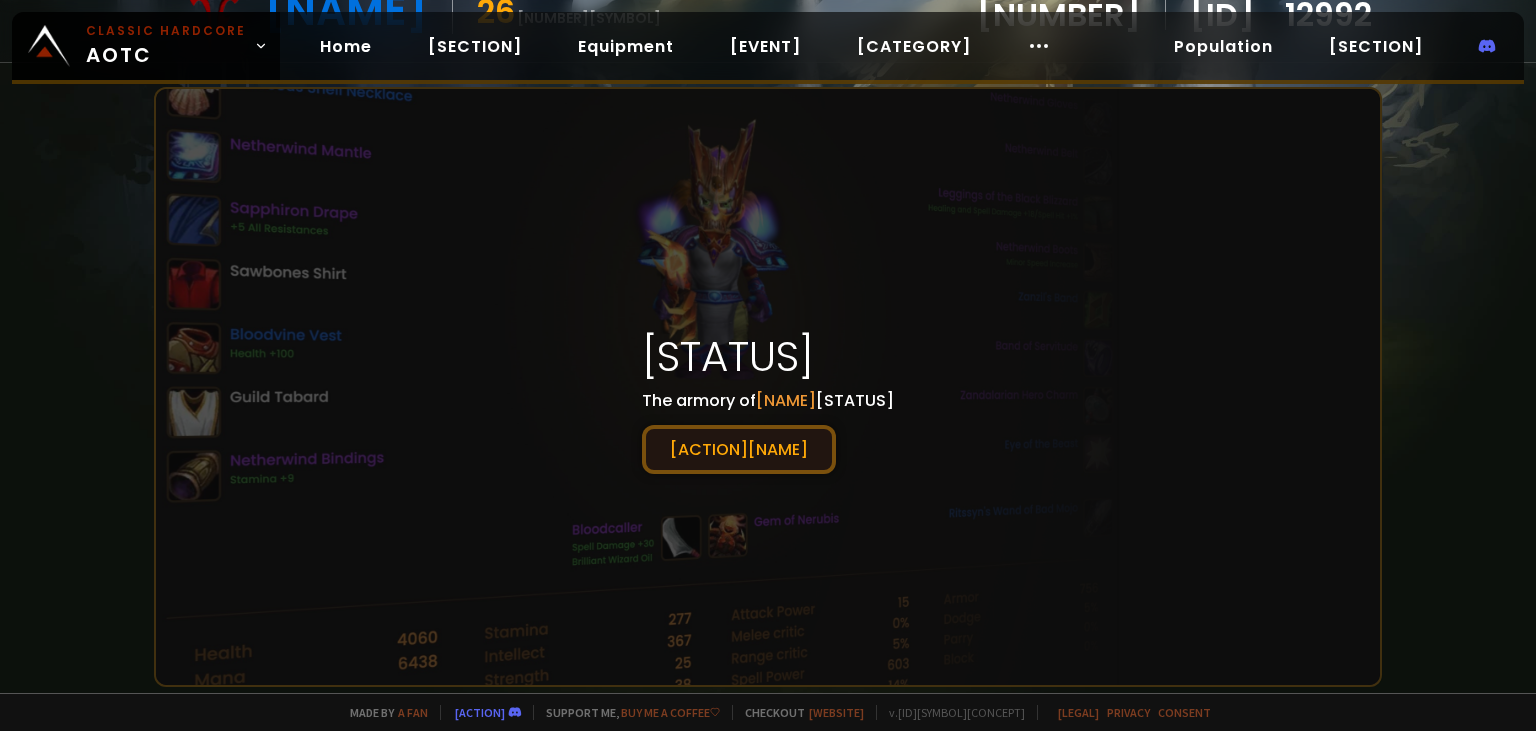 click on "Scan [NAME]" at bounding box center (739, 449) 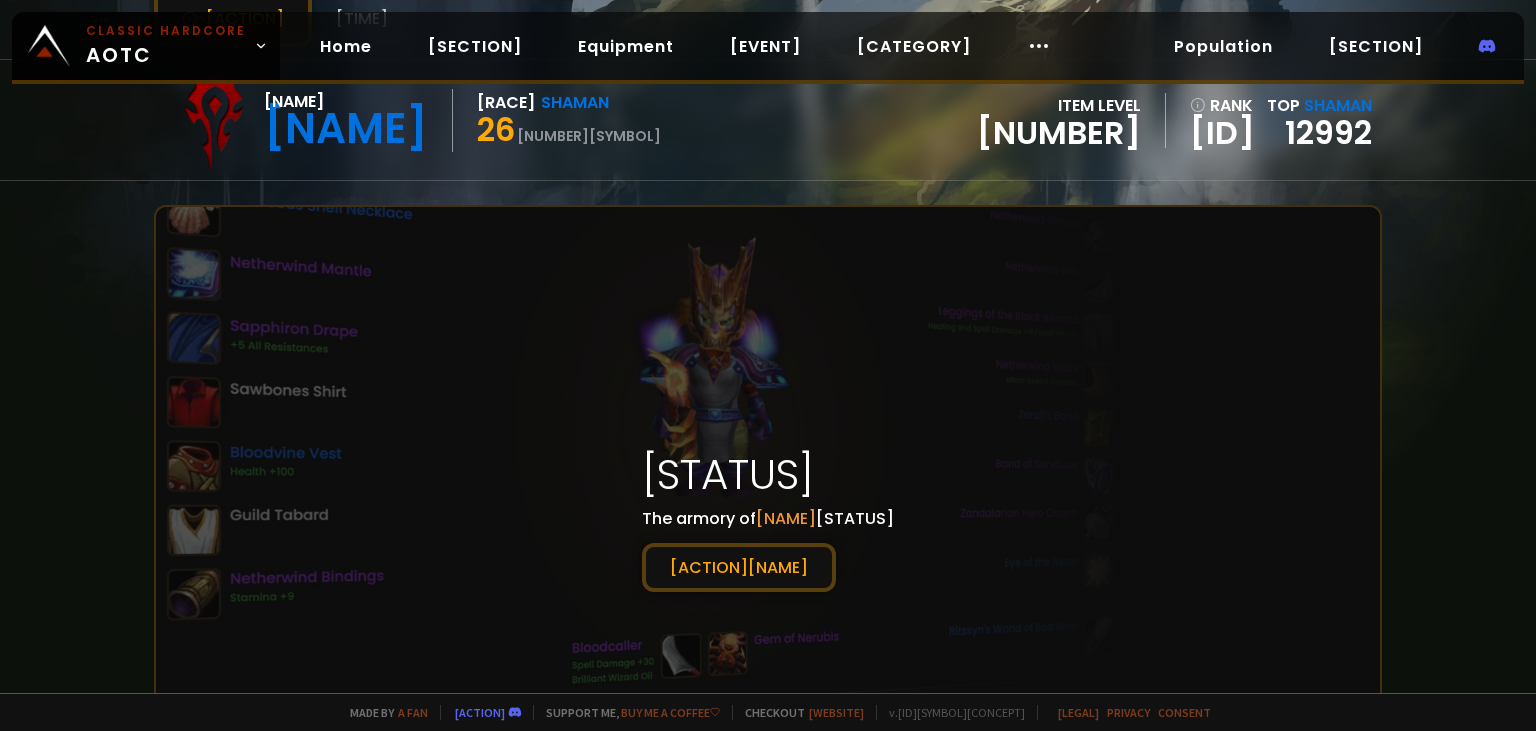 scroll, scrollTop: 0, scrollLeft: 0, axis: both 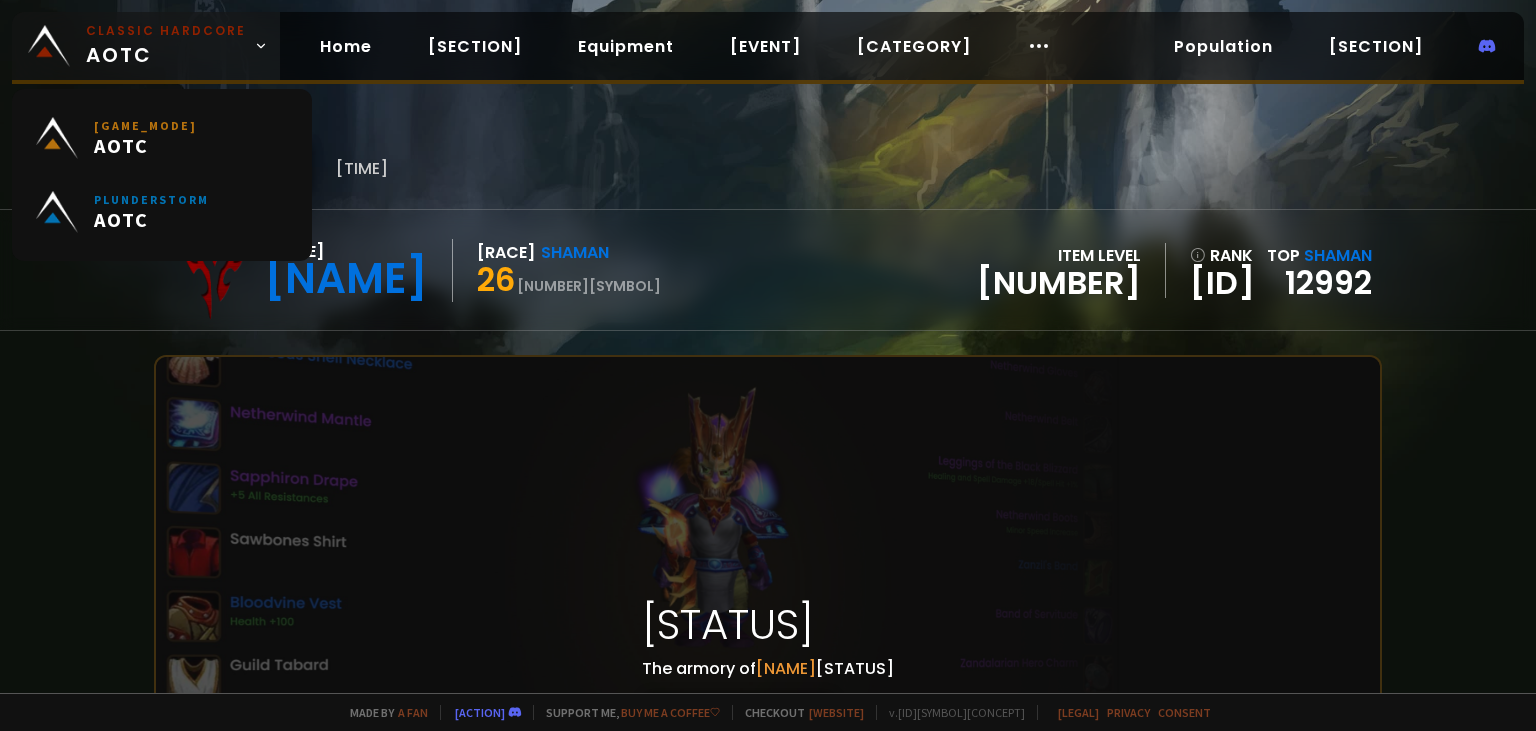 click on "[GAME_MODE] [TIER]" at bounding box center [166, 46] 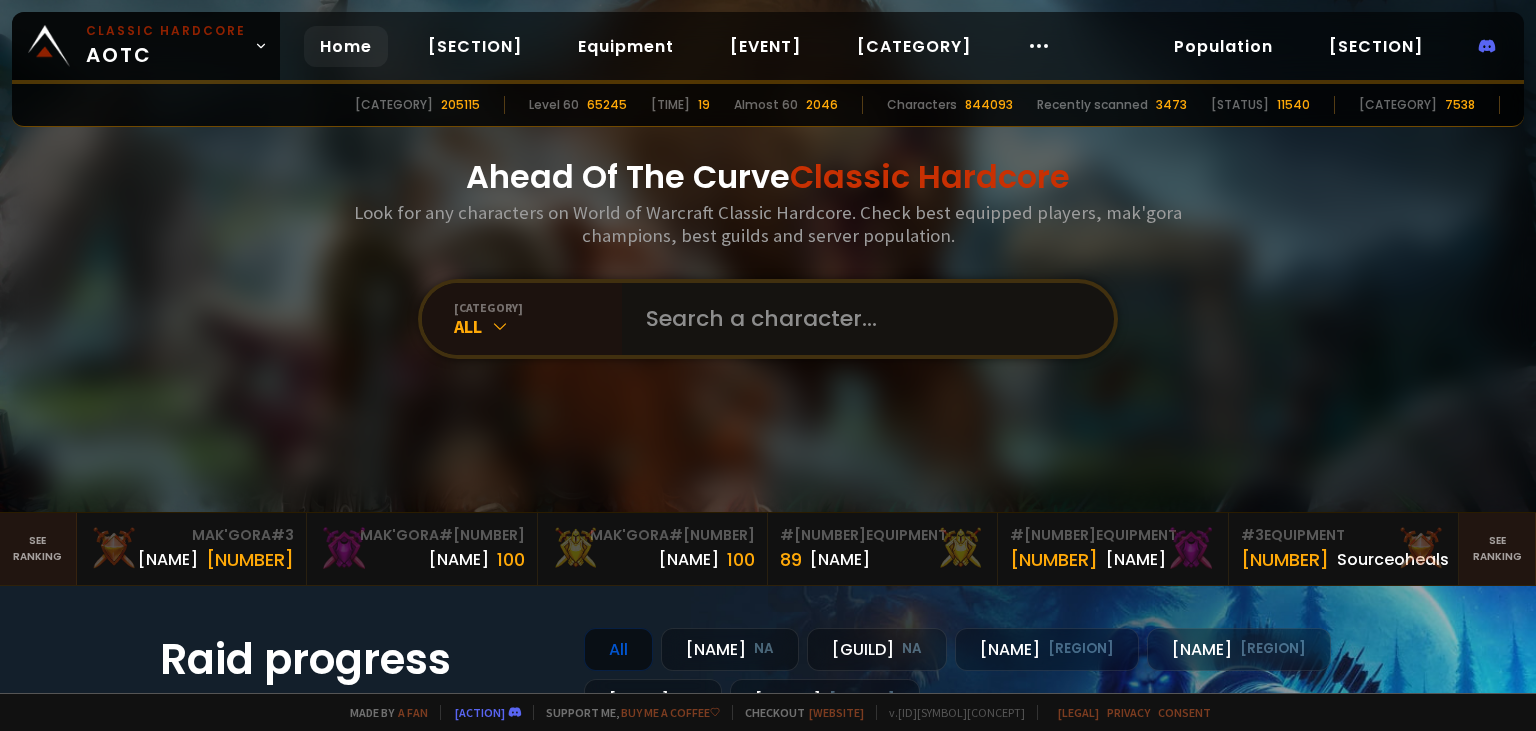 click at bounding box center (862, 319) 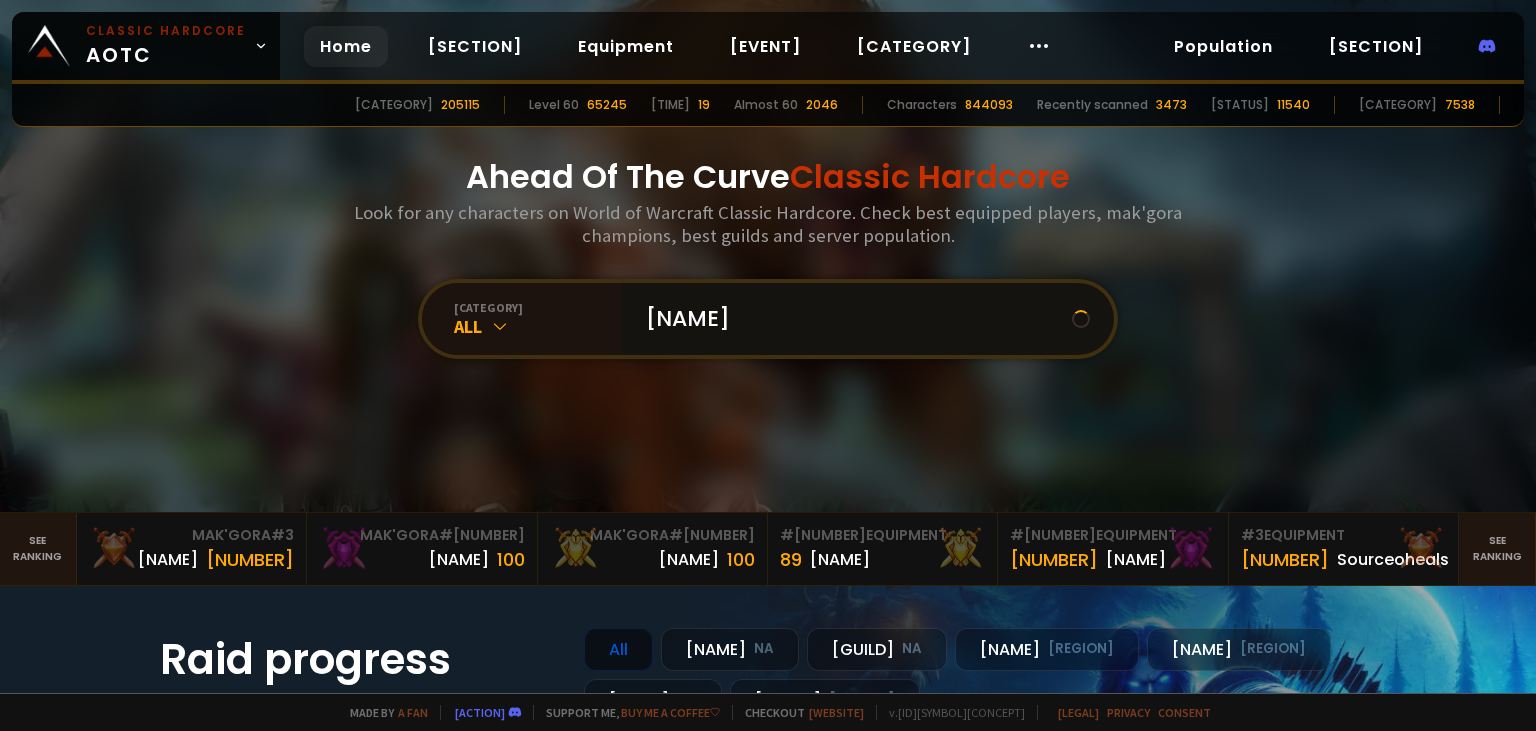 type on "[NAME]" 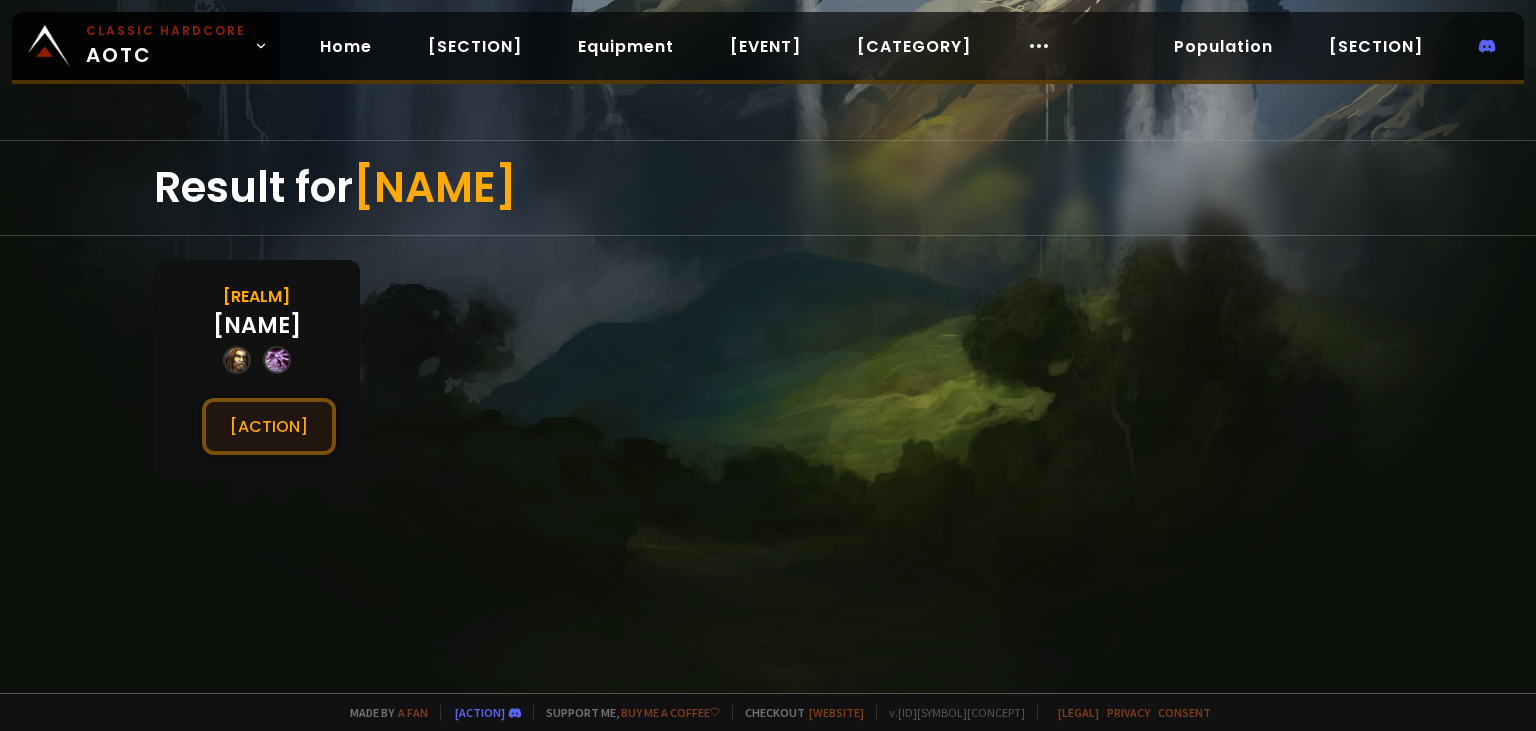 click on "[ACTION]" at bounding box center [269, 426] 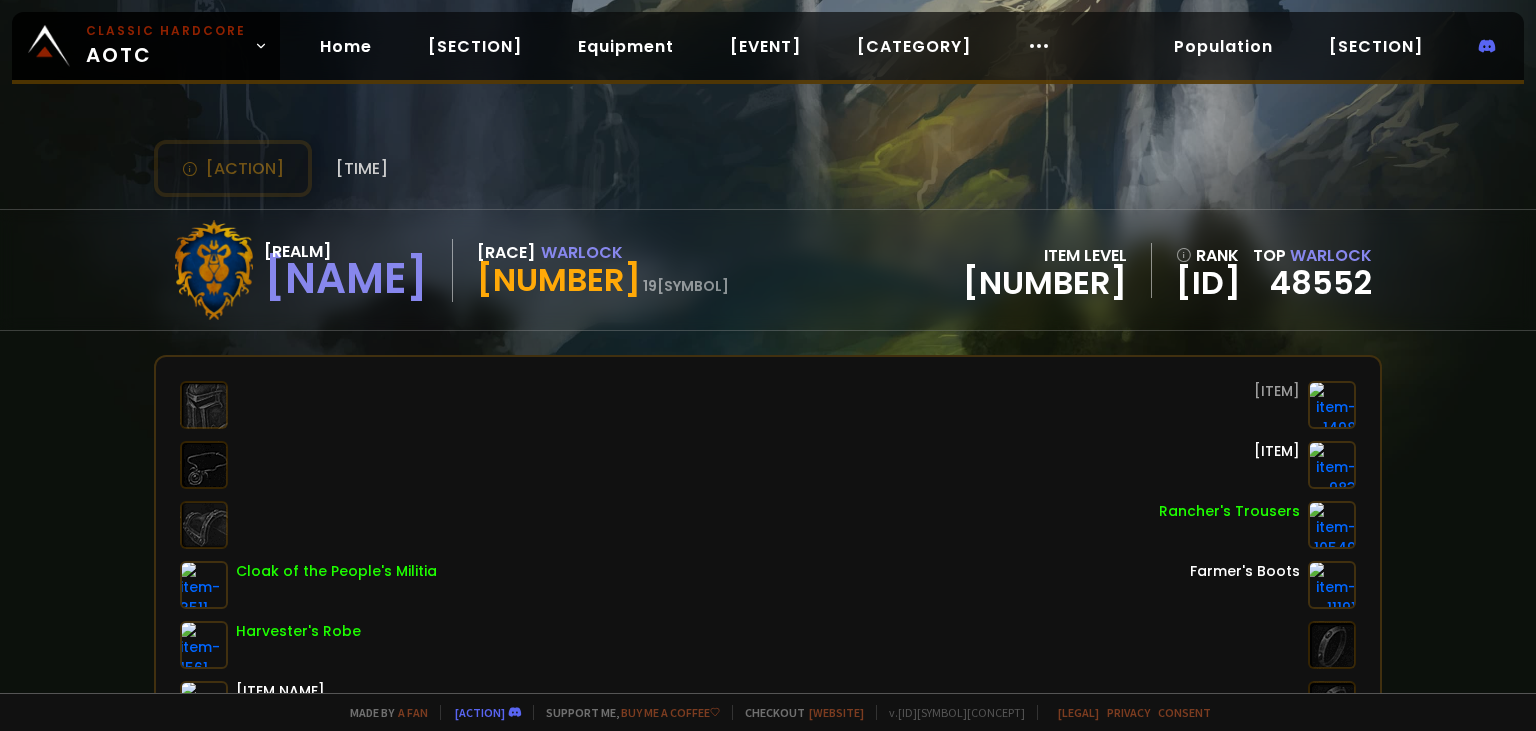 scroll, scrollTop: 0, scrollLeft: 0, axis: both 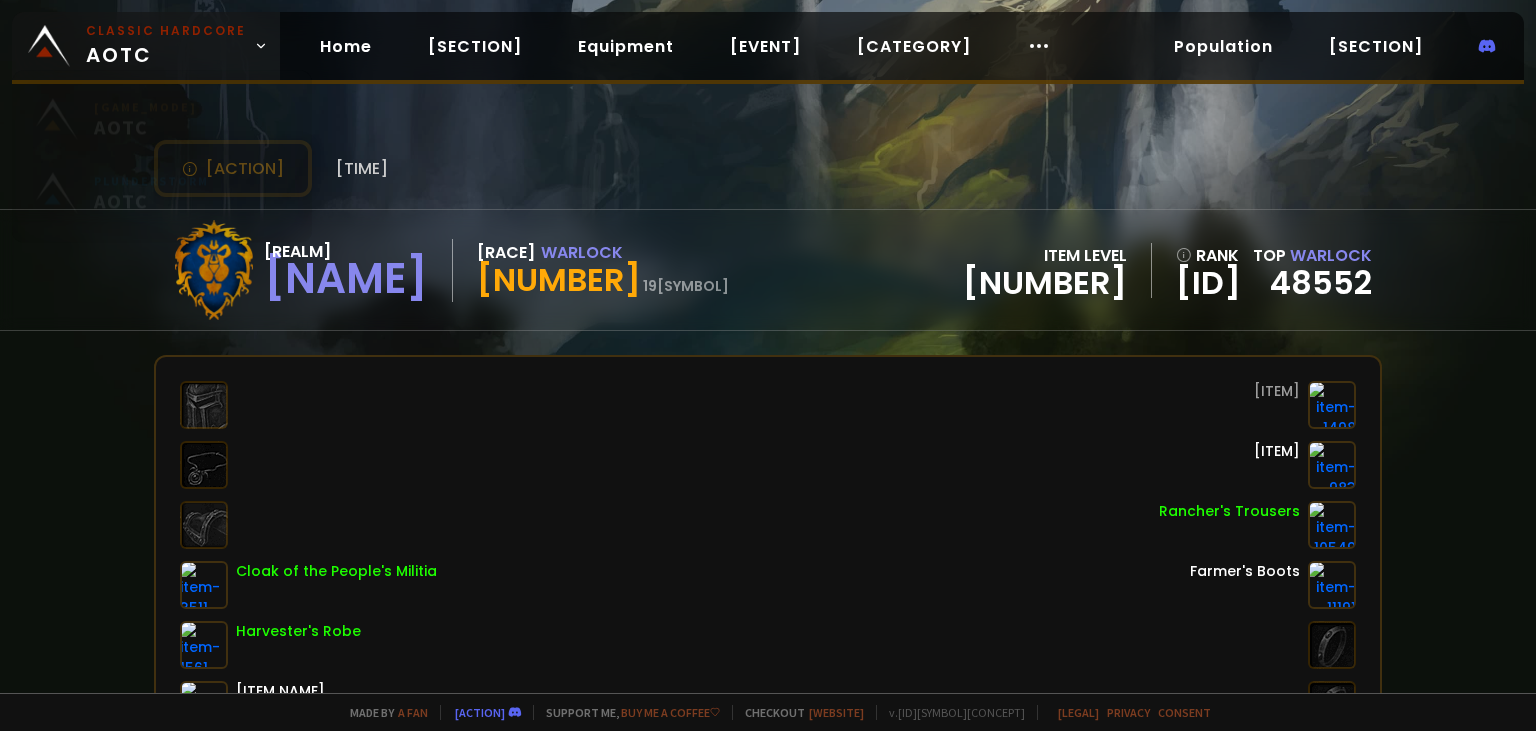 click on "Classic Hardcore" at bounding box center [166, 31] 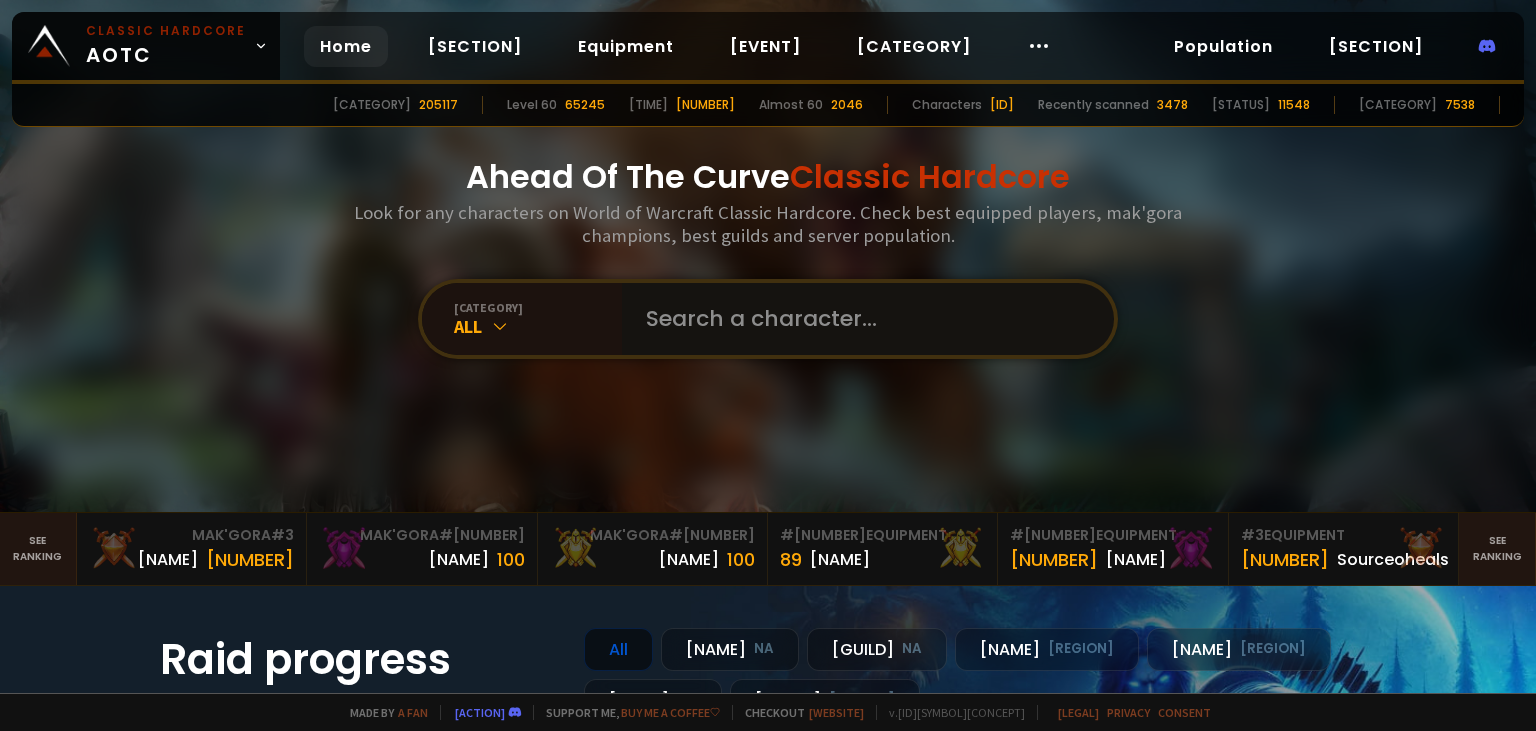 click at bounding box center (862, 319) 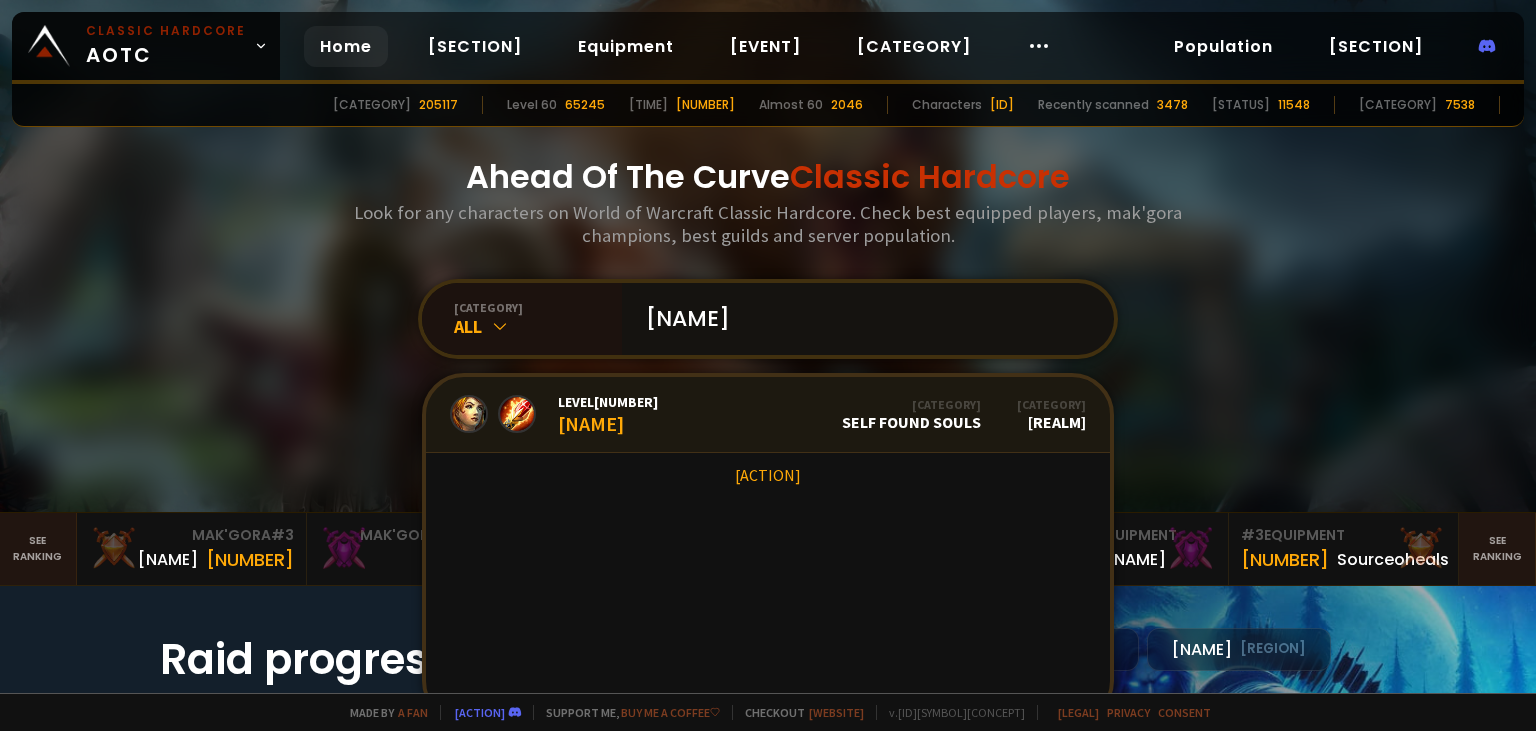 type on "[NAME]" 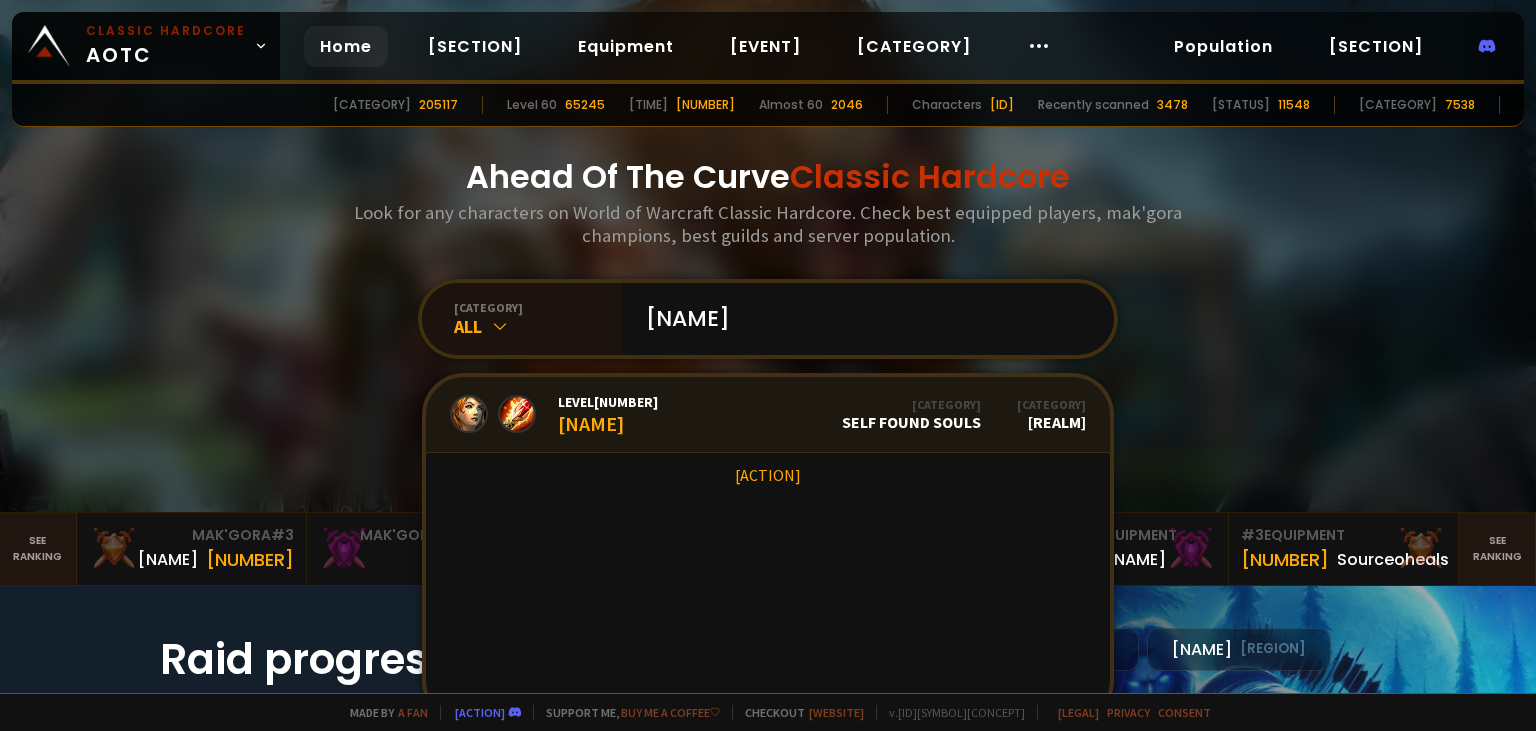 click on "Guild [GUILD] [GUILD]" at bounding box center [911, 414] 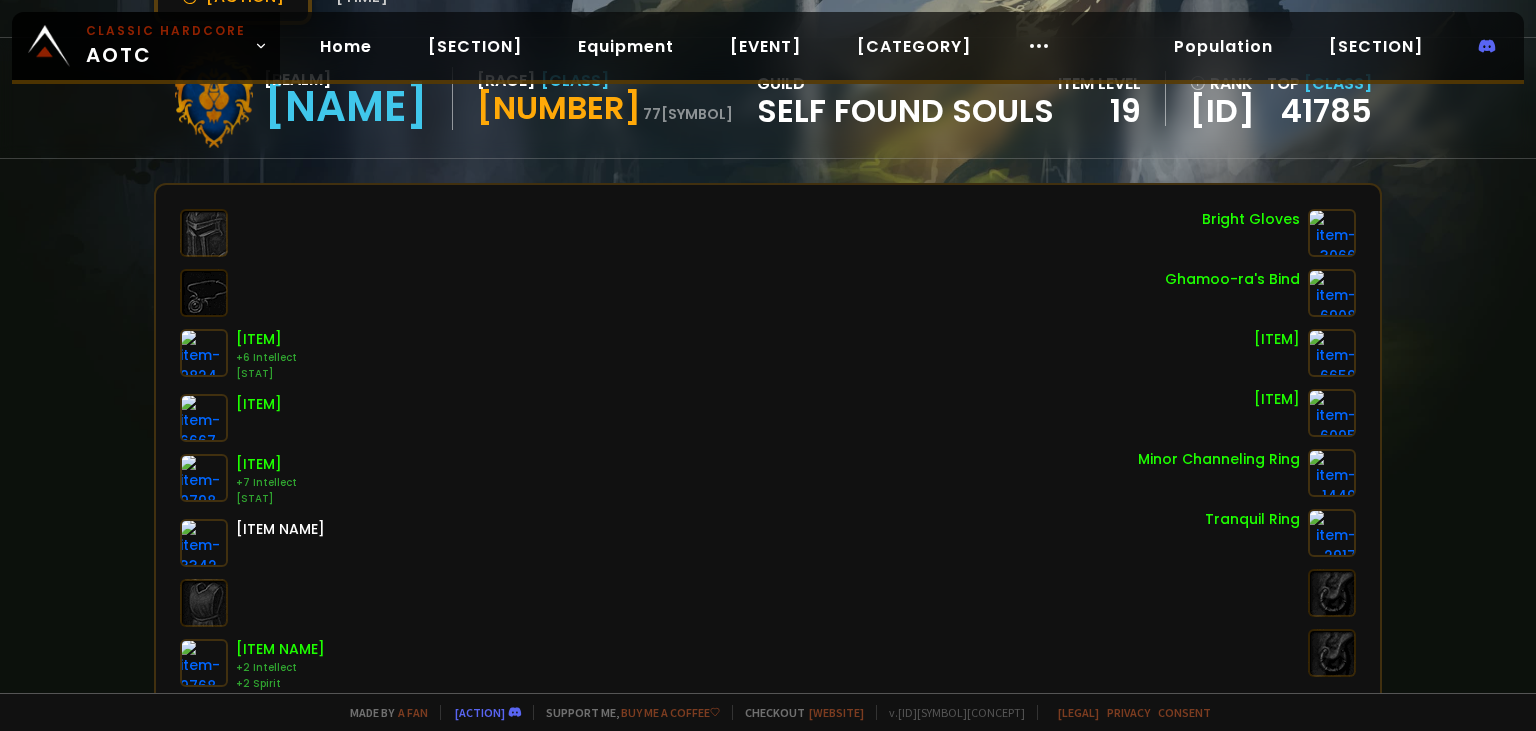 scroll, scrollTop: 0, scrollLeft: 0, axis: both 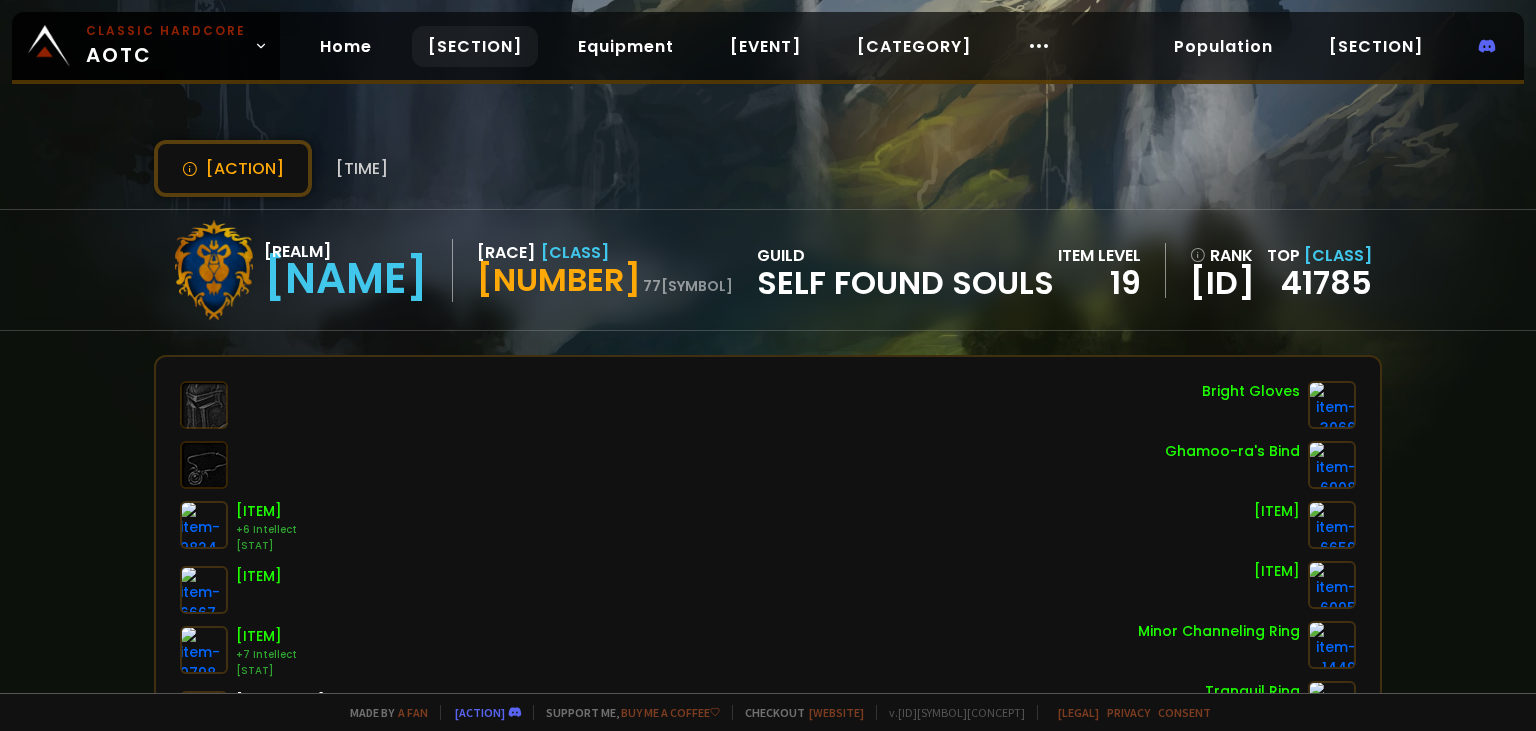 click on "[SECTION]" at bounding box center (475, 46) 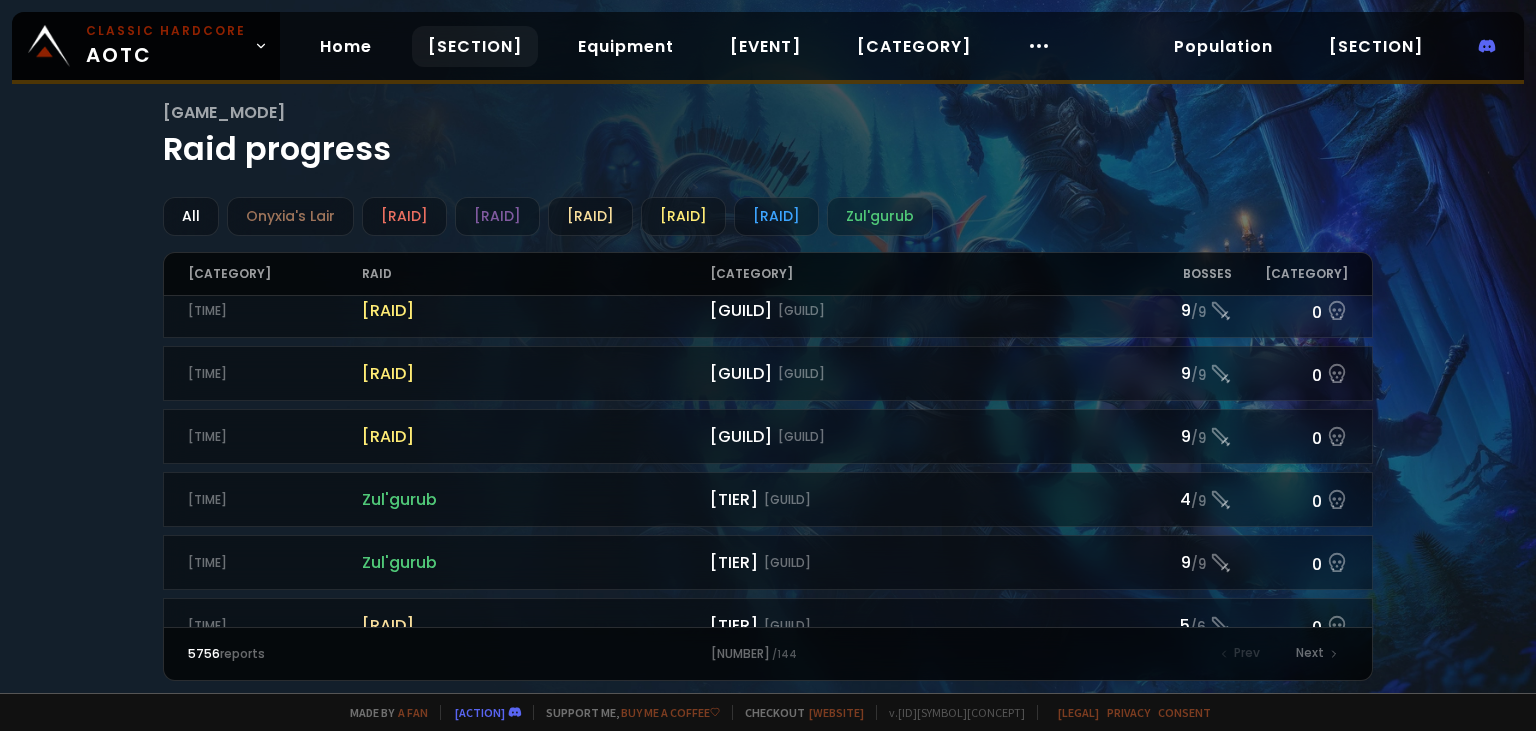 scroll, scrollTop: 2155, scrollLeft: 0, axis: vertical 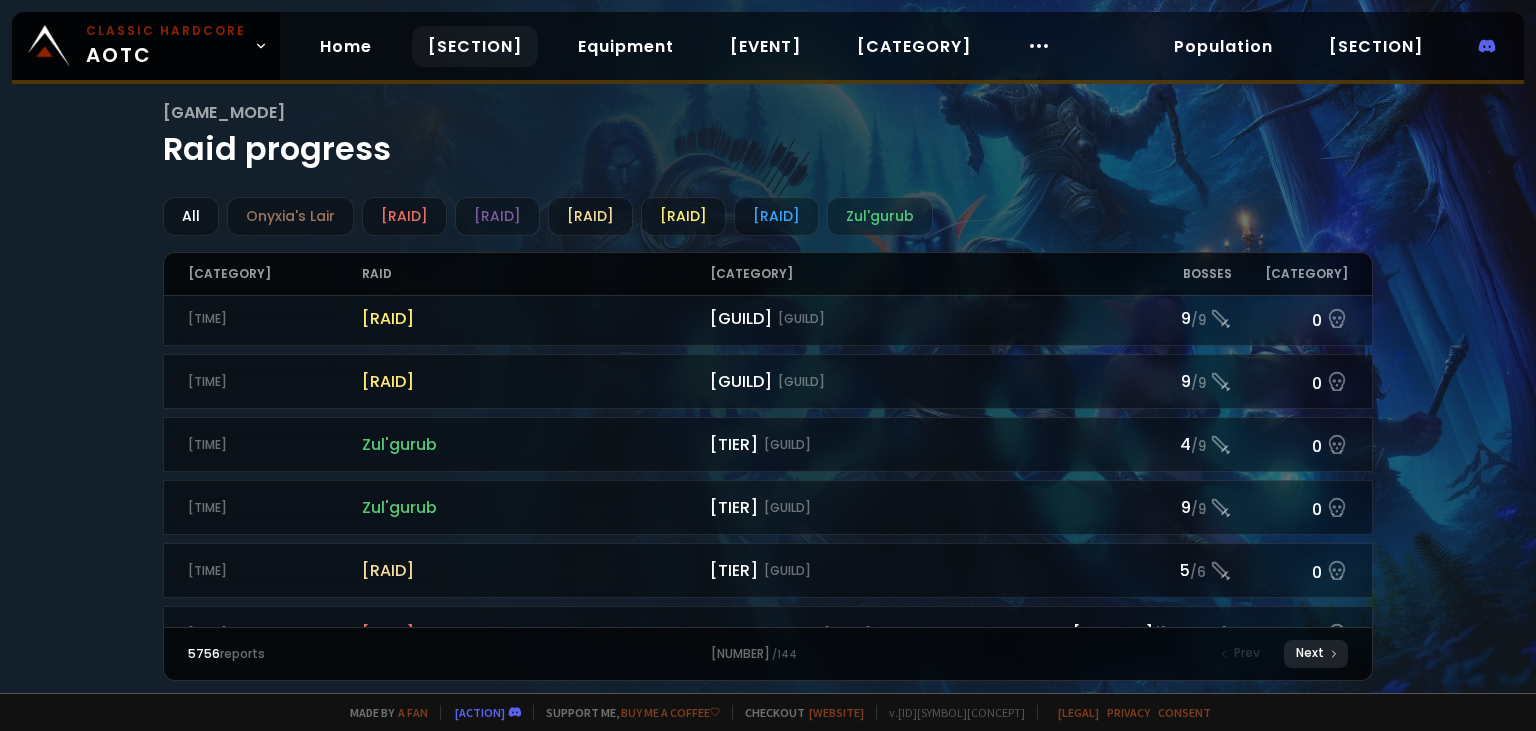 click on "Next" at bounding box center (1316, 654) 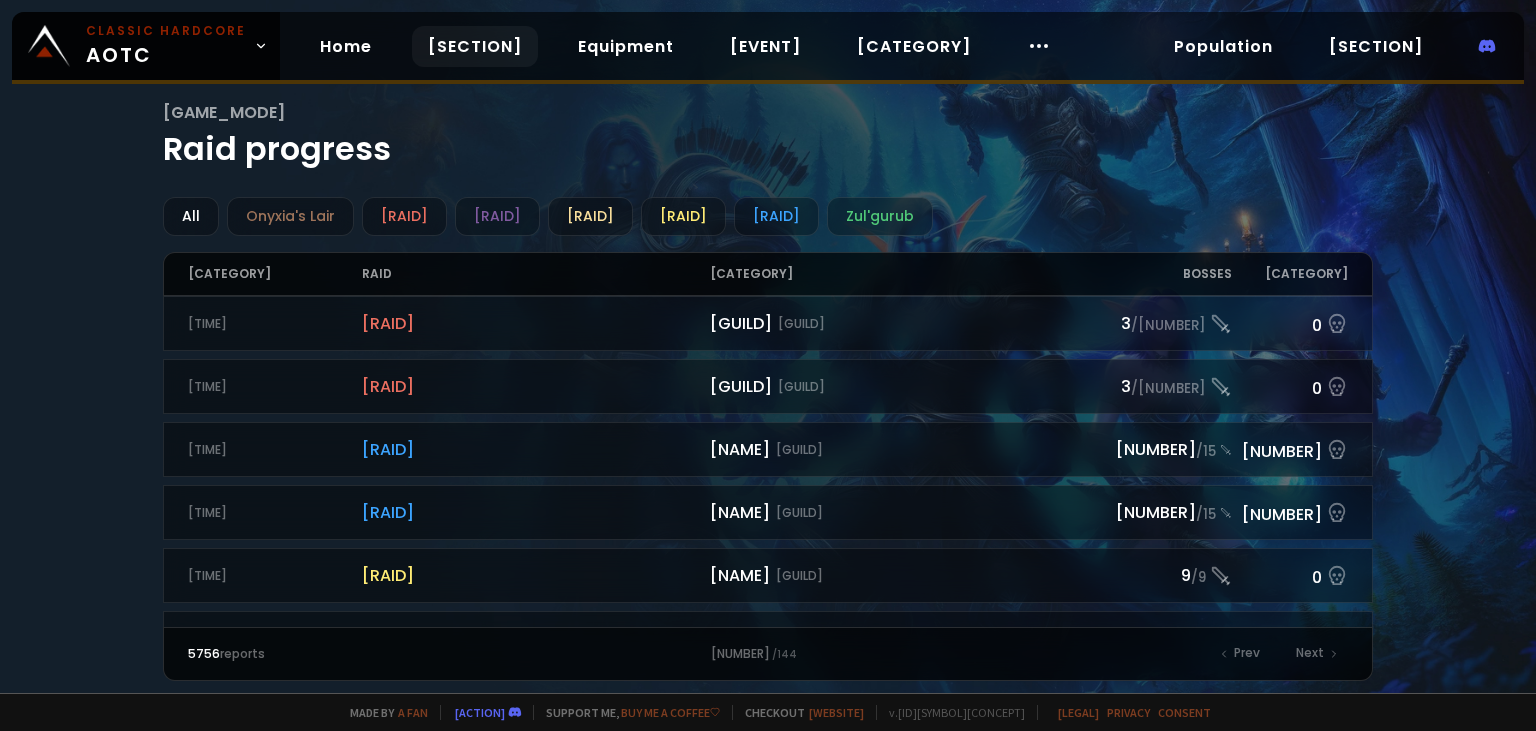 scroll, scrollTop: 2155, scrollLeft: 0, axis: vertical 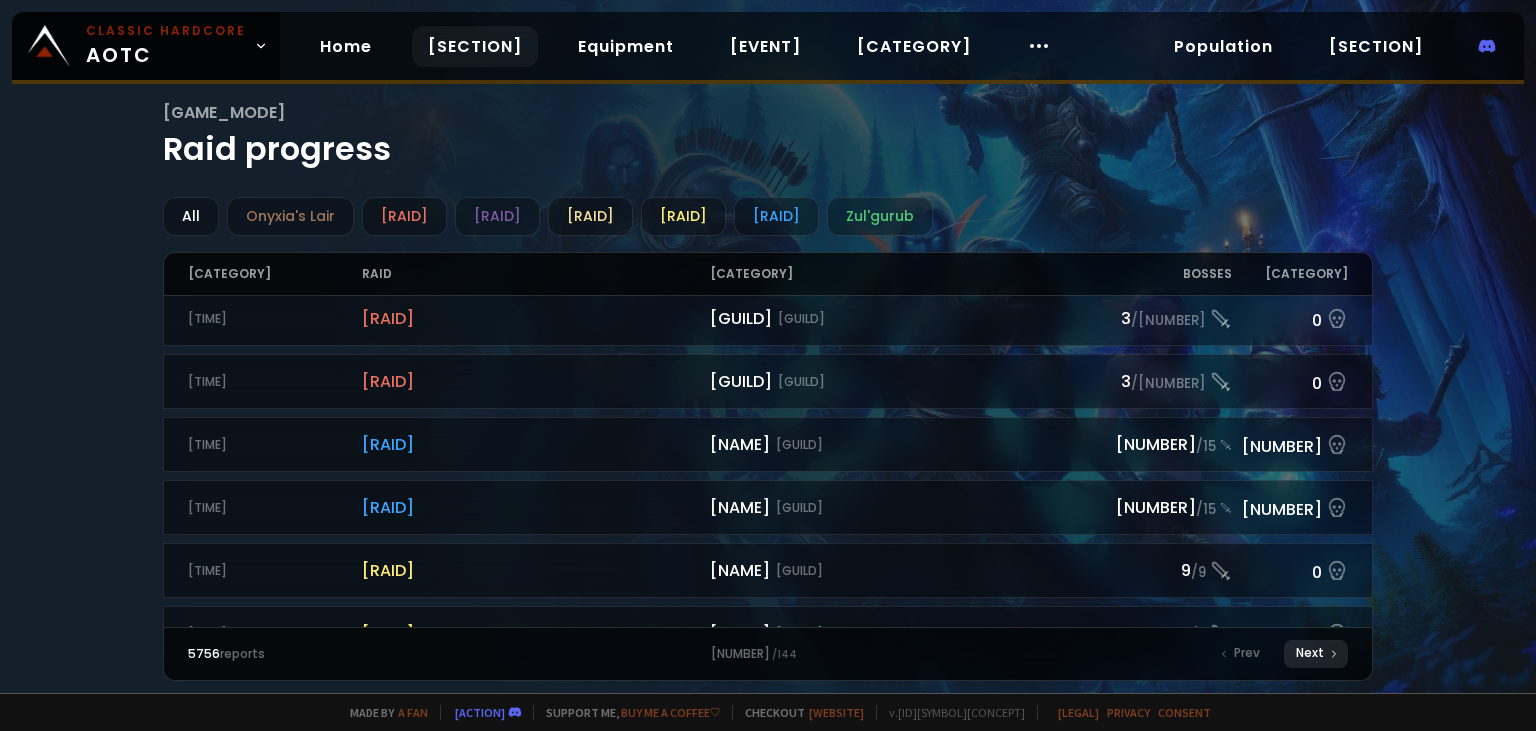 click on "Next" at bounding box center (1316, 654) 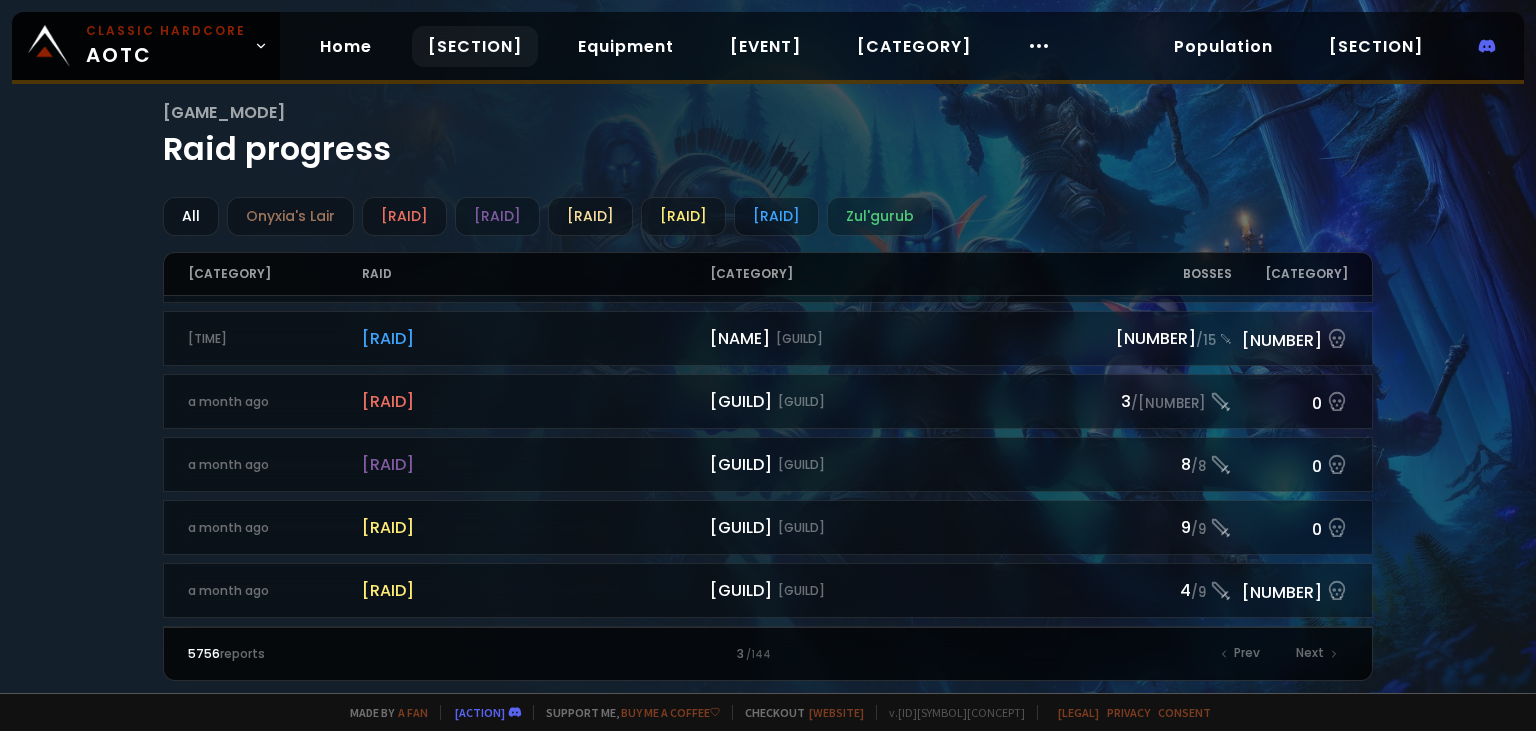 scroll, scrollTop: 1752, scrollLeft: 0, axis: vertical 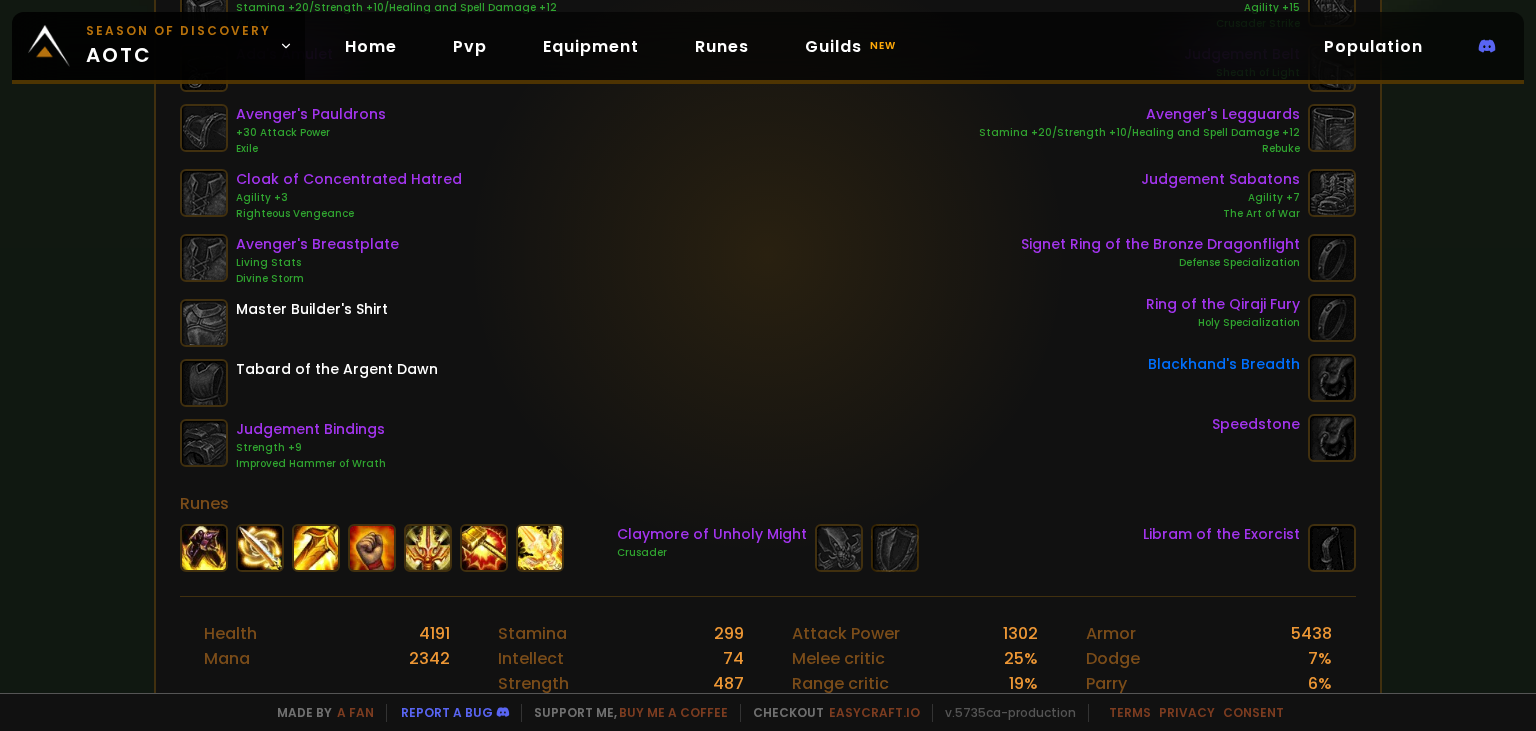 click at bounding box center [540, 548] 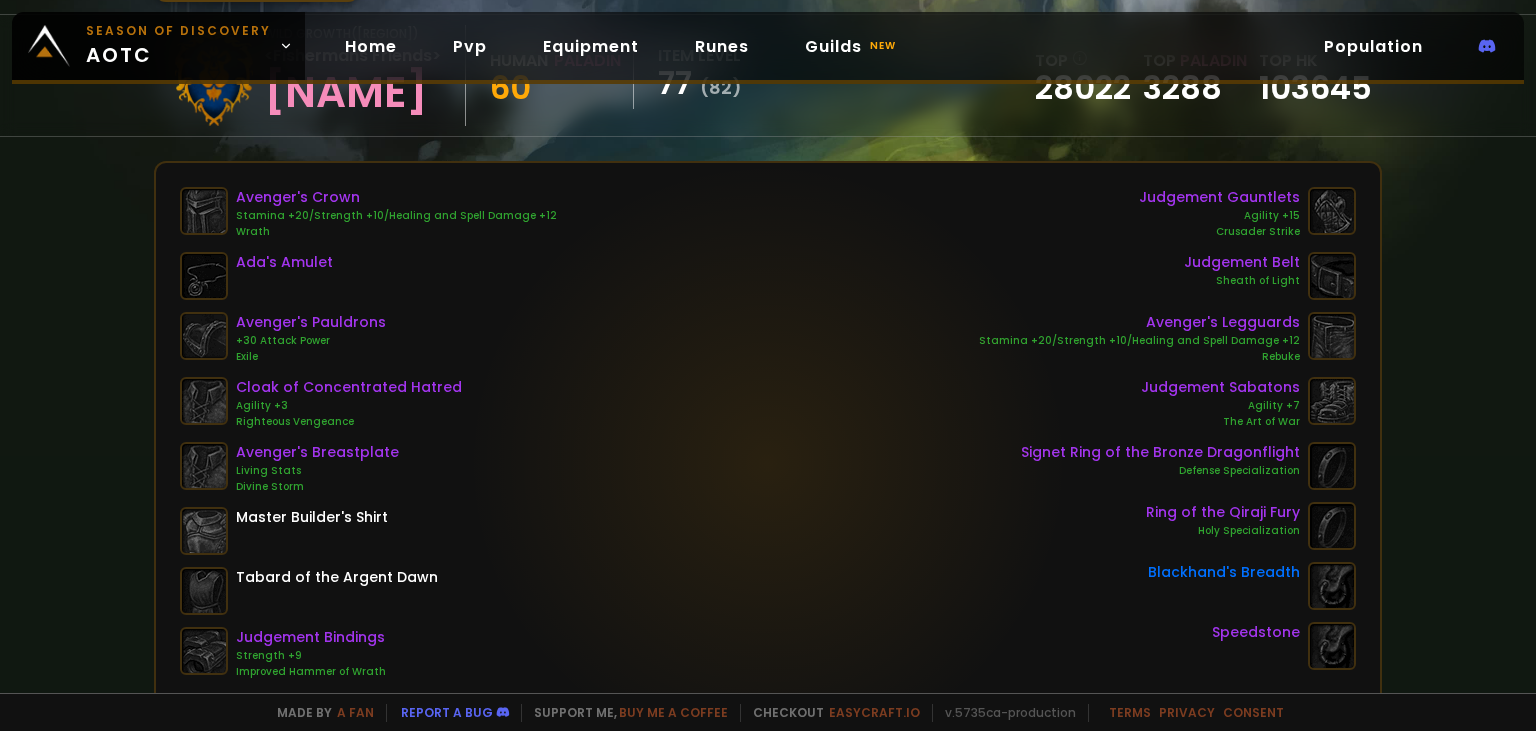 scroll, scrollTop: 268, scrollLeft: 0, axis: vertical 